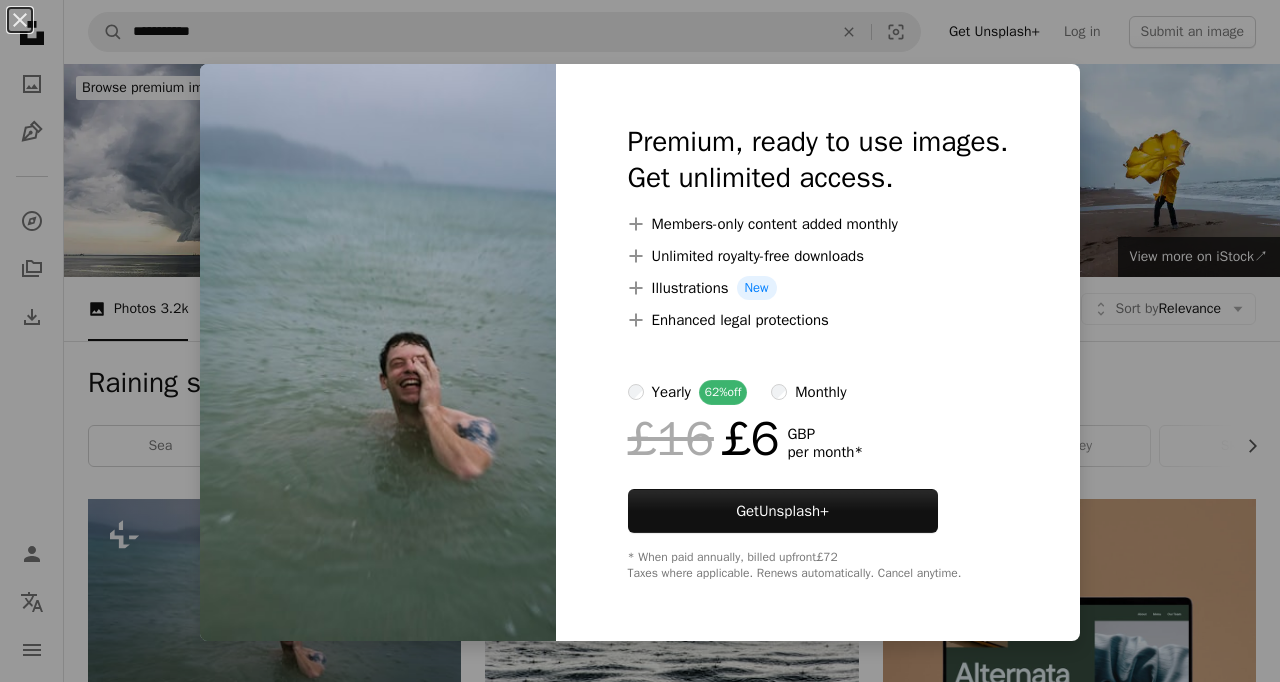 scroll, scrollTop: 501, scrollLeft: 0, axis: vertical 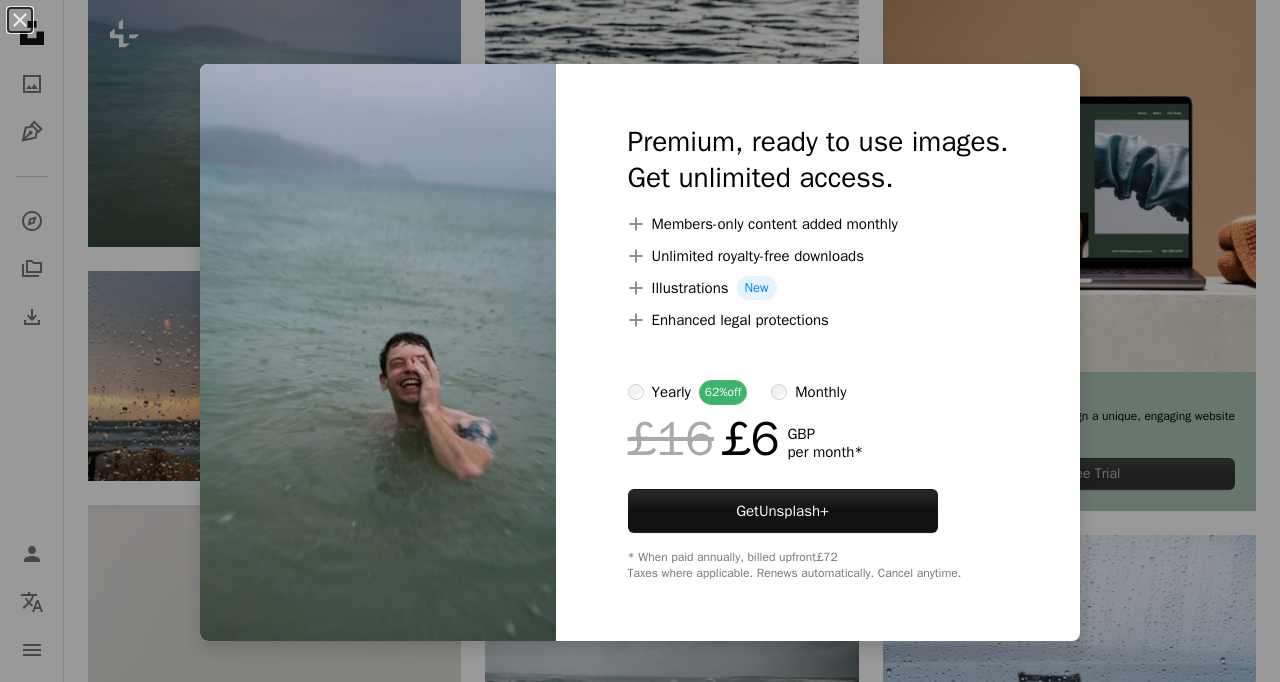 click on "An X shape Premium, ready to use images. Get unlimited access. A plus sign Members-only content added monthly A plus sign Unlimited royalty-free downloads A plus sign Illustrations  New A plus sign Enhanced legal protections yearly 62%  off monthly £16   £6 GBP per month * Get  Unsplash+ * When paid annually, billed upfront  £72 Taxes where applicable. Renews automatically. Cancel anytime." at bounding box center (640, 341) 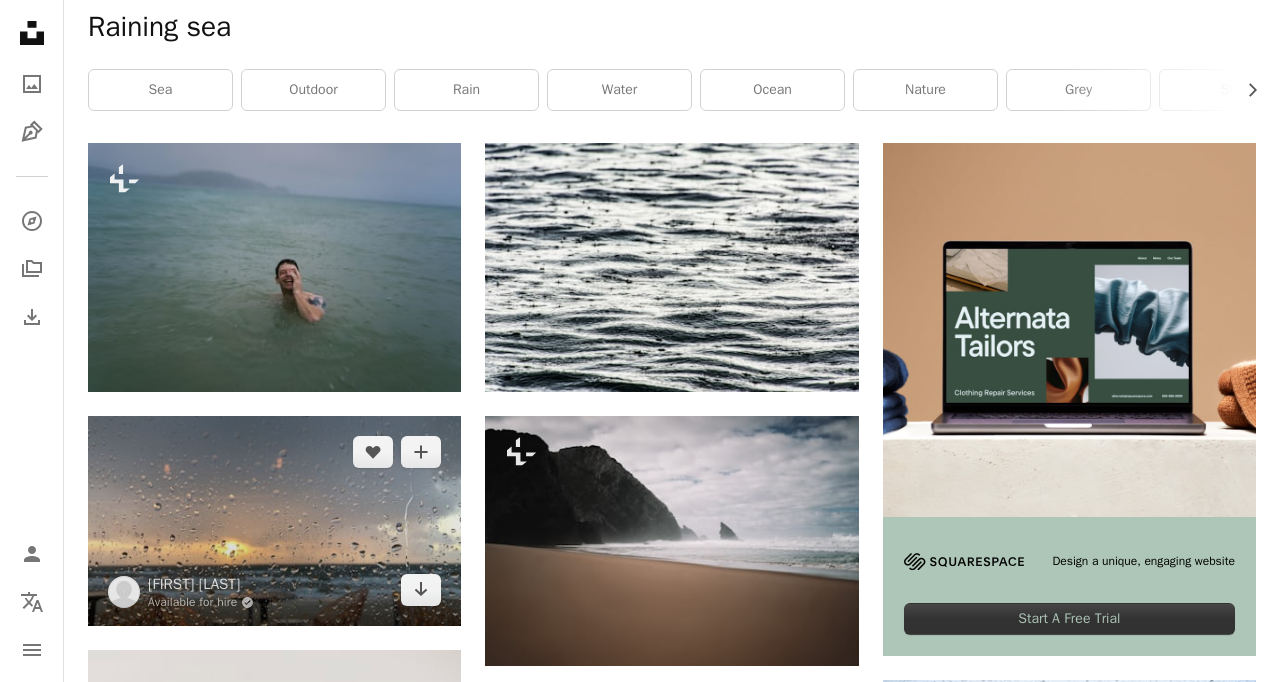 scroll, scrollTop: 358, scrollLeft: 0, axis: vertical 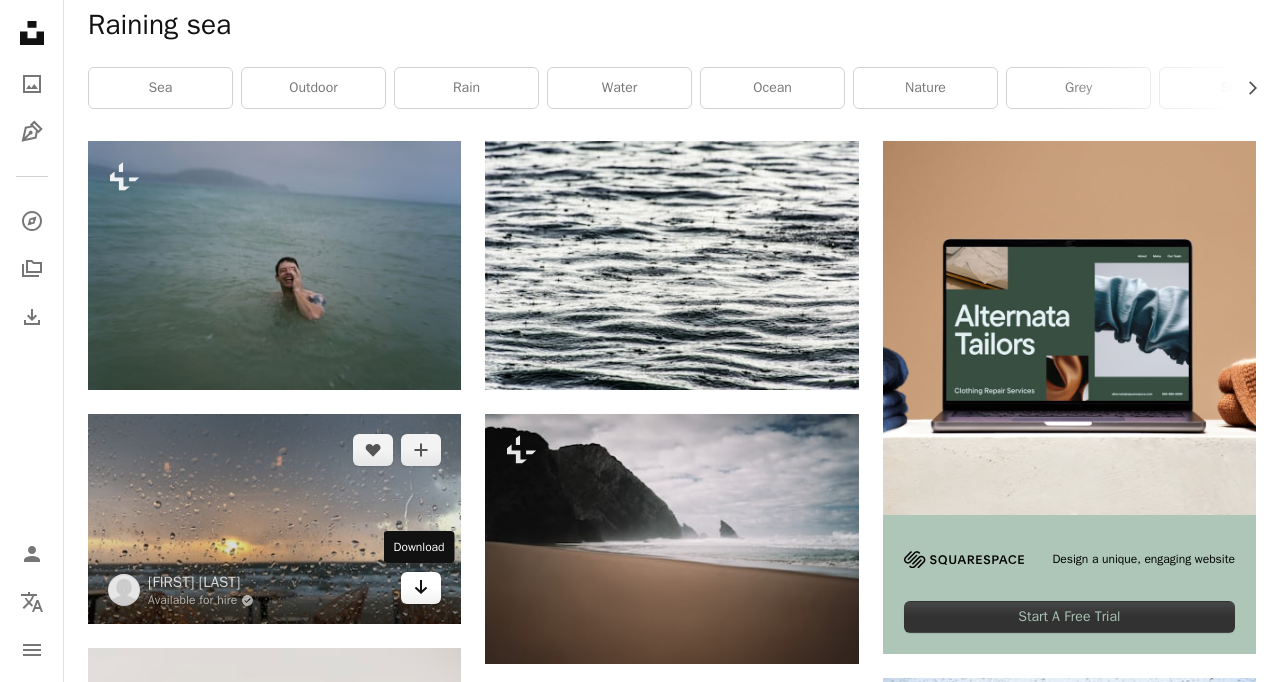 click on "Arrow pointing down" at bounding box center [421, 588] 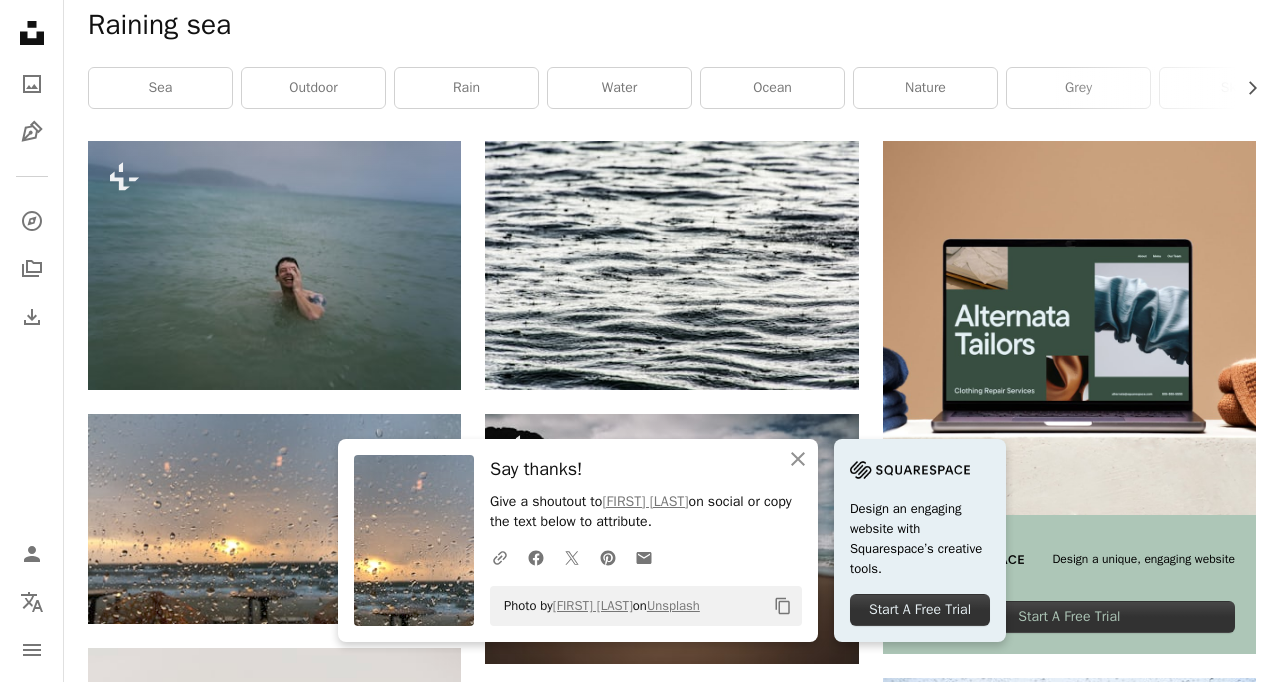 click on "Raining sea" at bounding box center [672, 25] 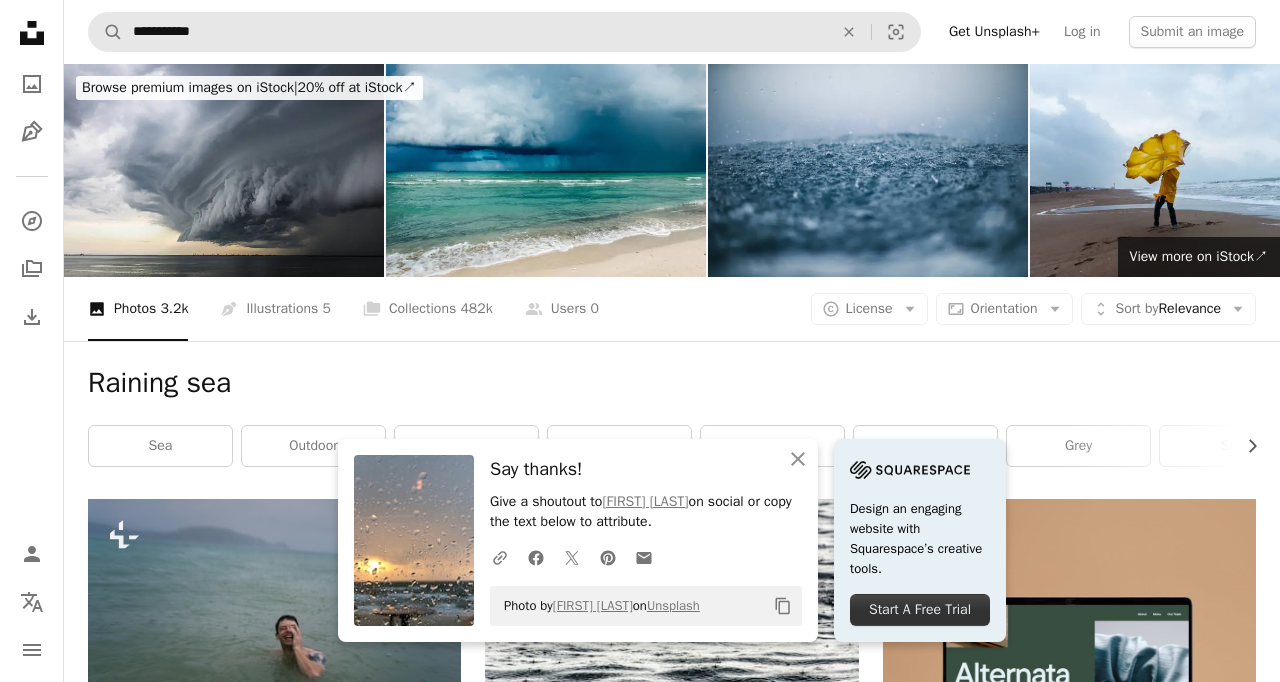 scroll, scrollTop: 0, scrollLeft: 0, axis: both 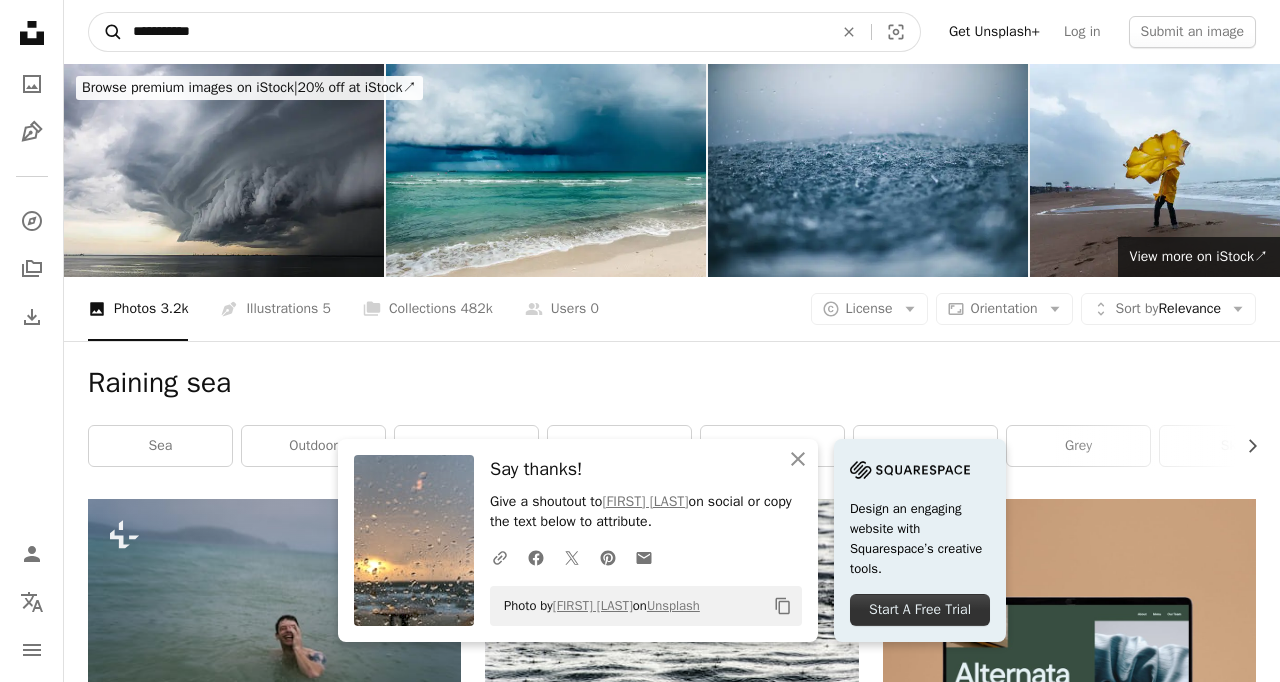 drag, startPoint x: 212, startPoint y: 36, endPoint x: 108, endPoint y: 27, distance: 104.388695 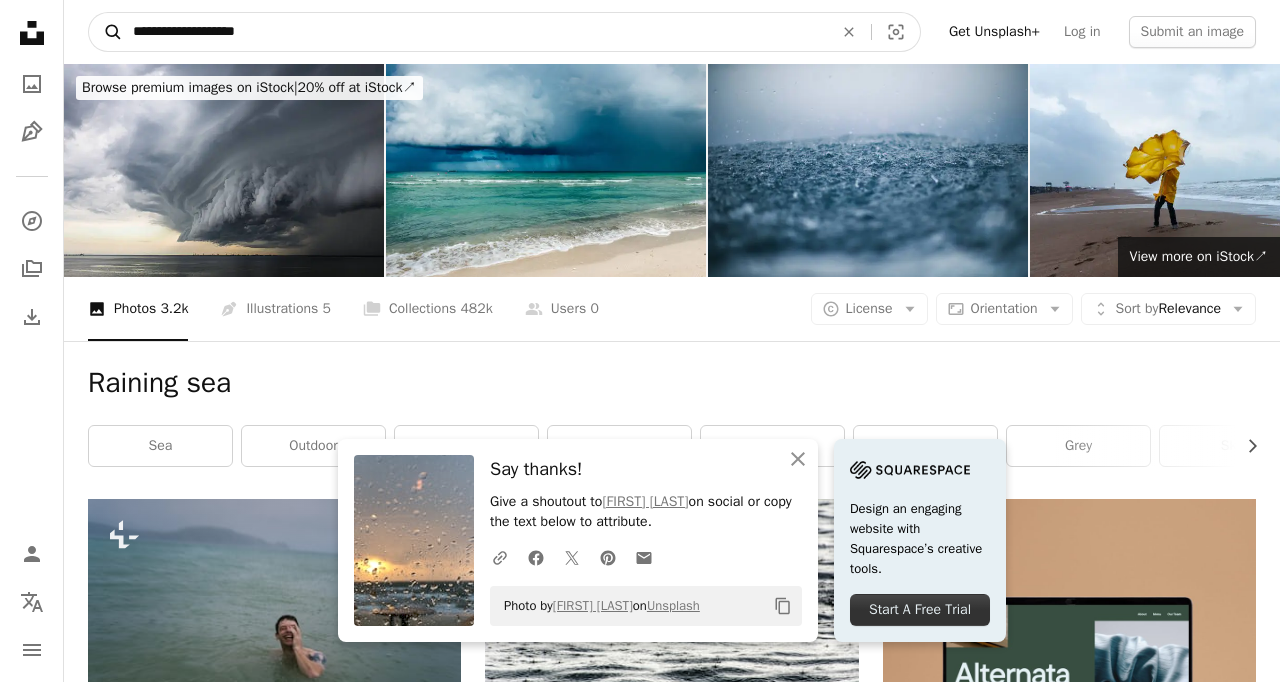 type on "**********" 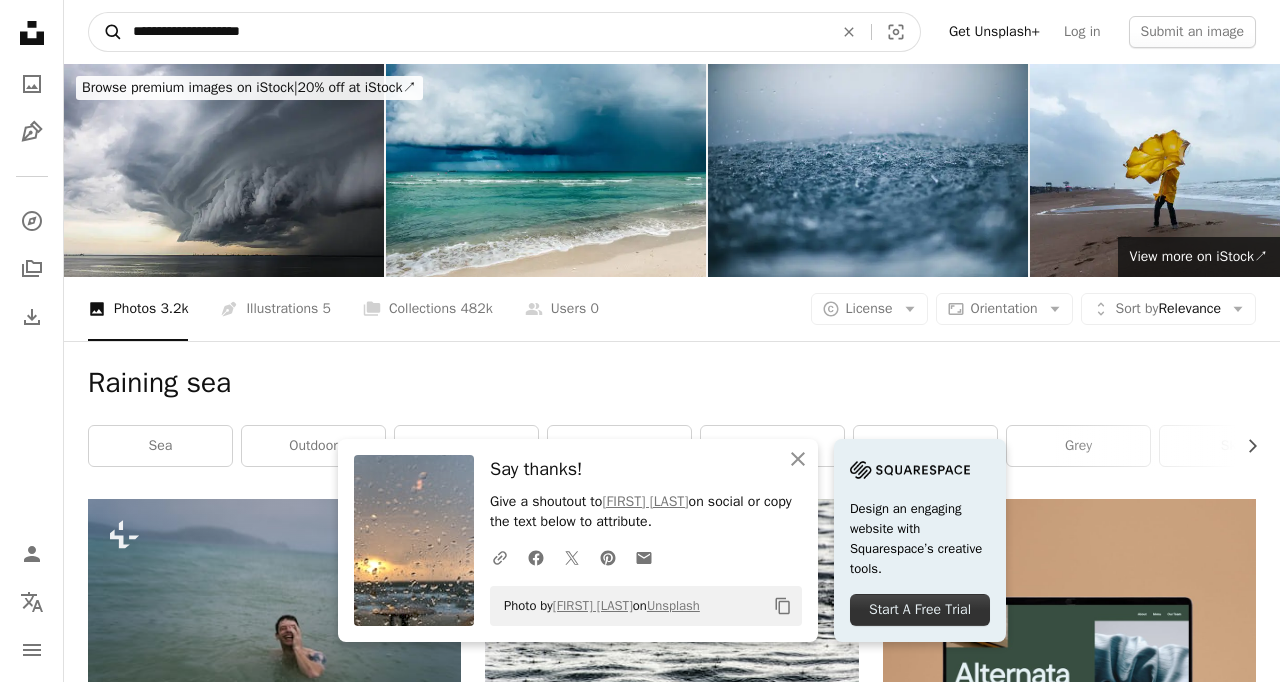 click on "A magnifying glass" at bounding box center [106, 32] 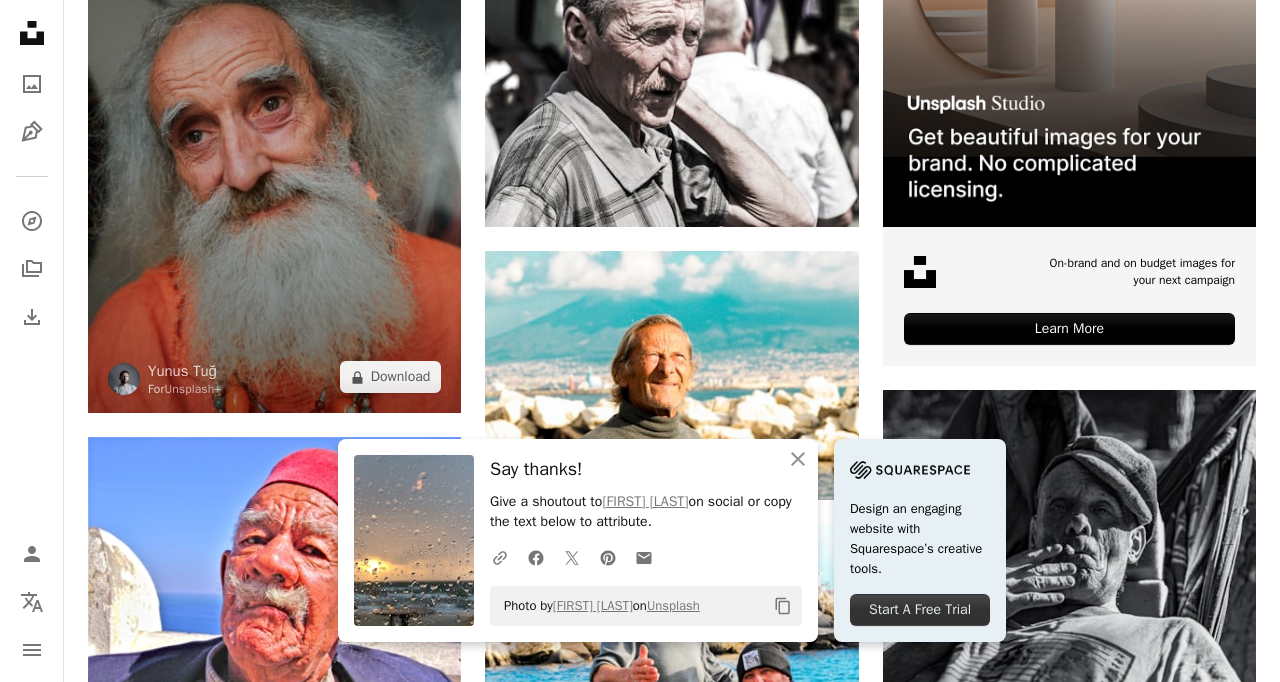 scroll, scrollTop: 654, scrollLeft: 0, axis: vertical 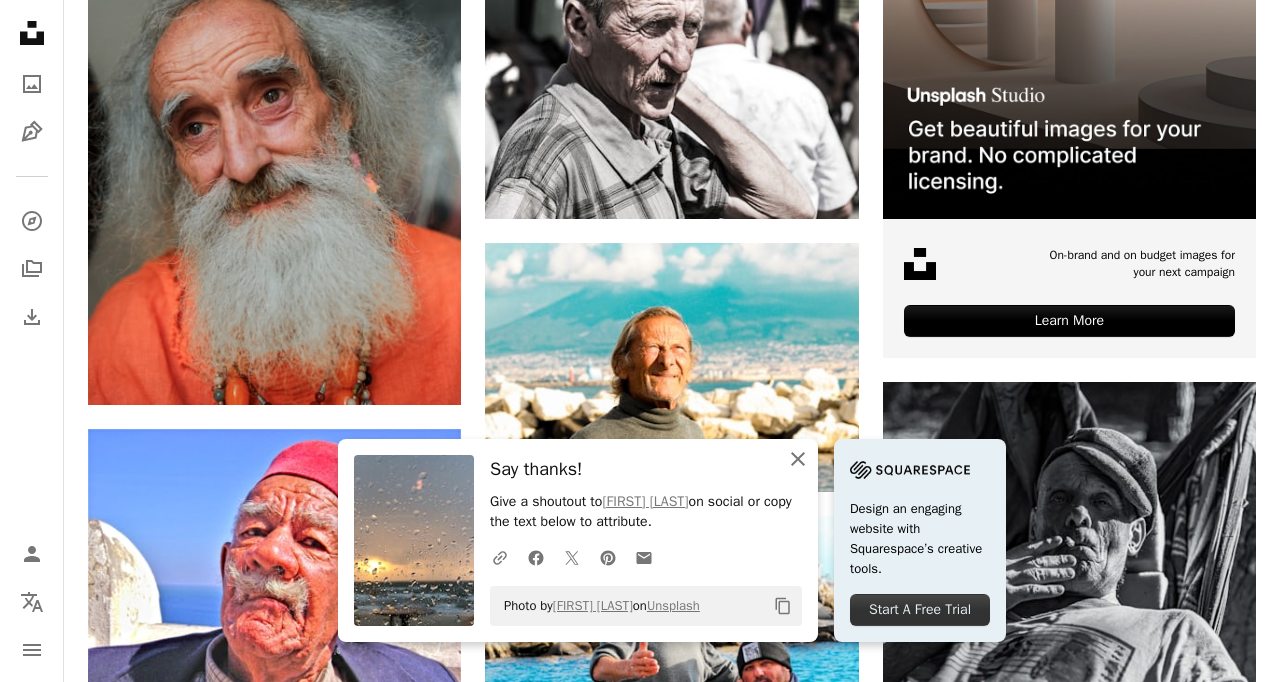 click 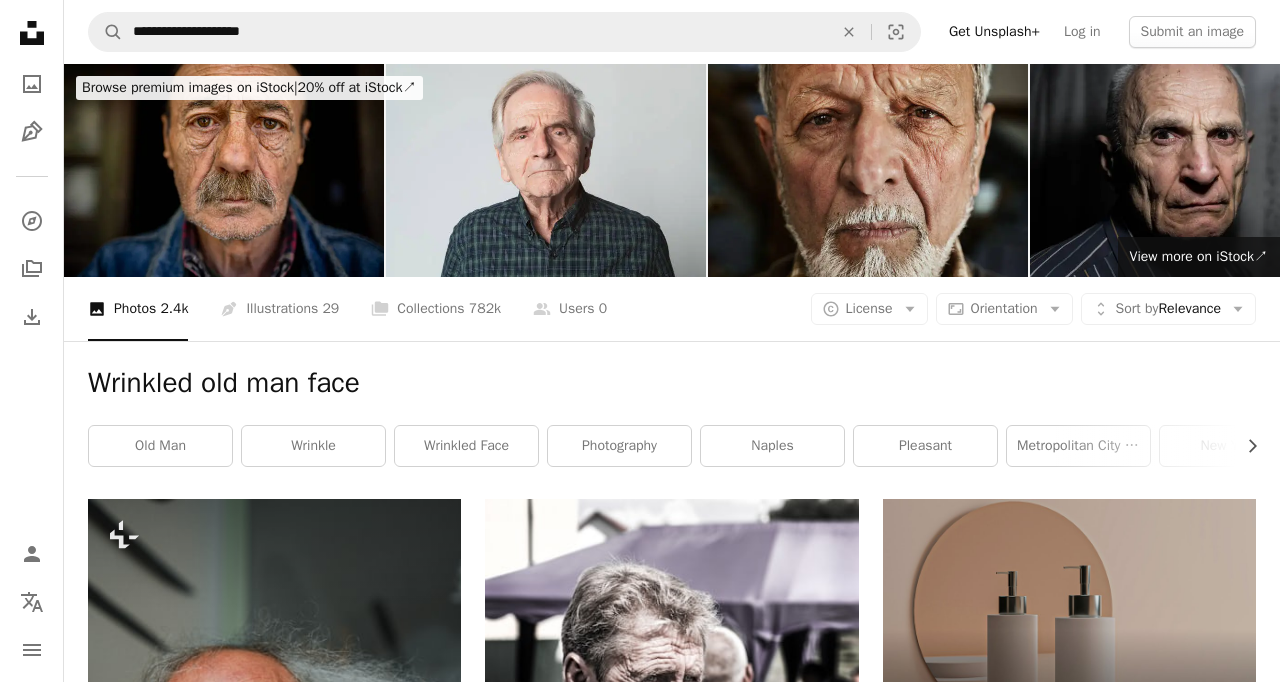 scroll, scrollTop: 0, scrollLeft: 0, axis: both 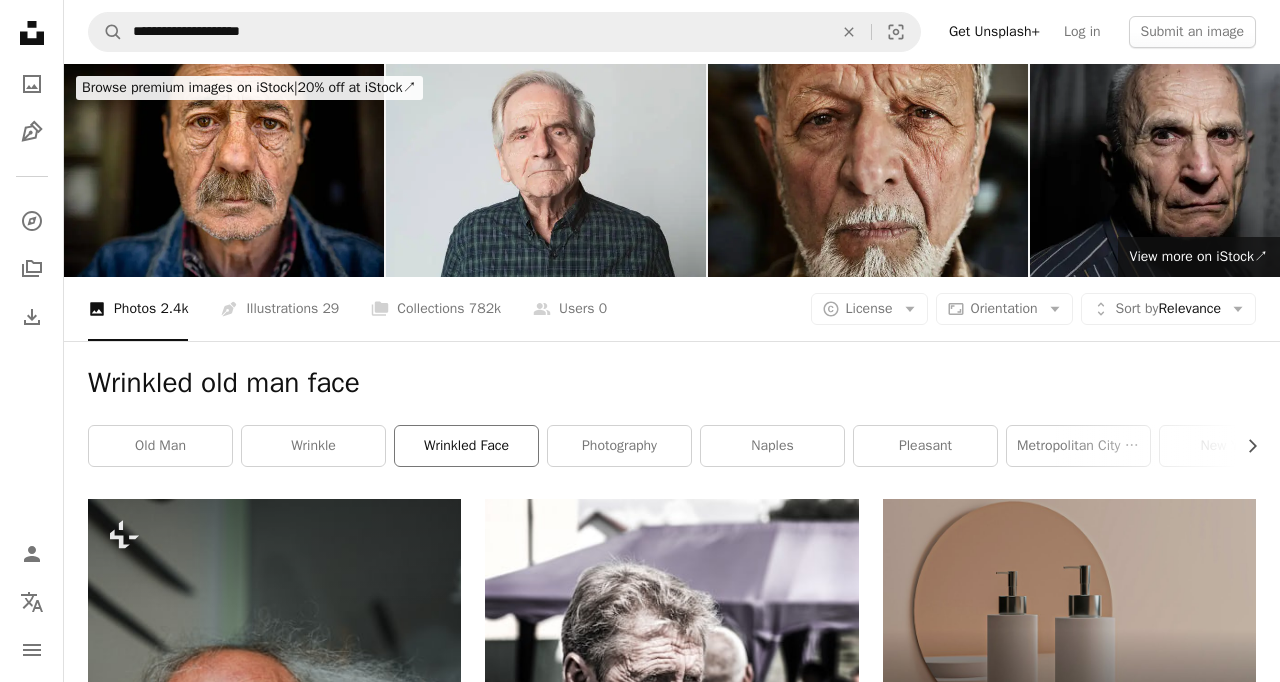 click on "wrinkled face" at bounding box center [466, 446] 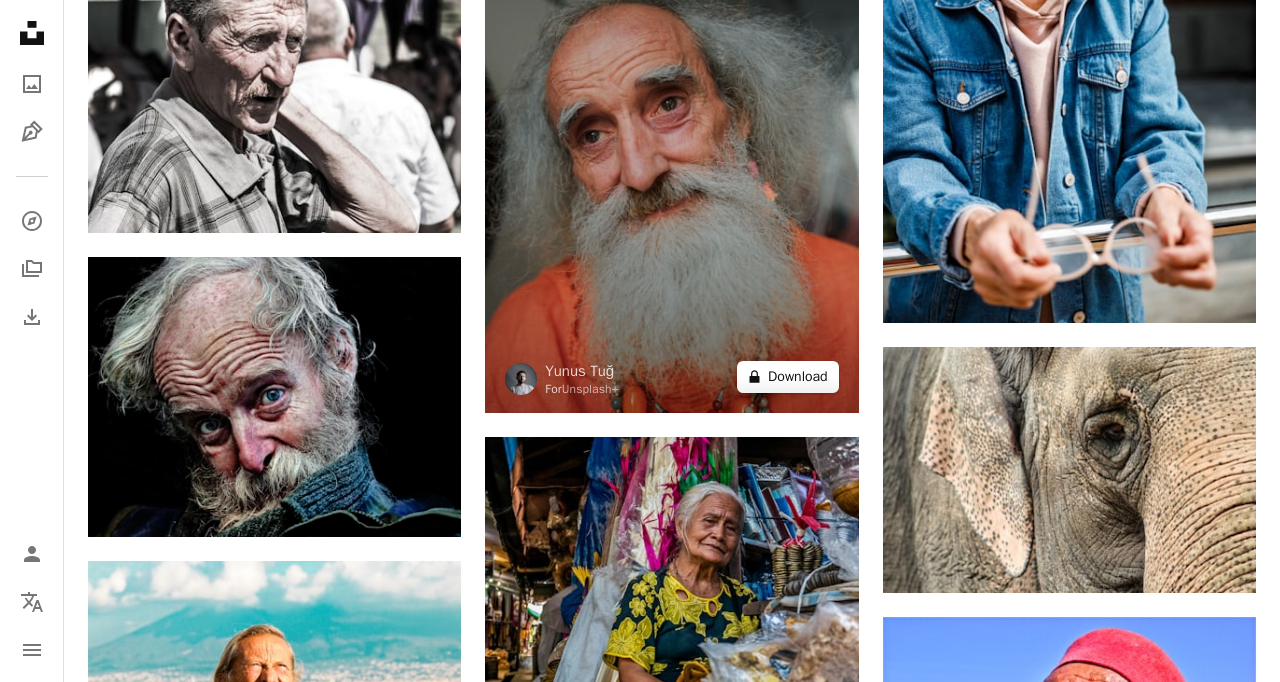 scroll, scrollTop: 2355, scrollLeft: 0, axis: vertical 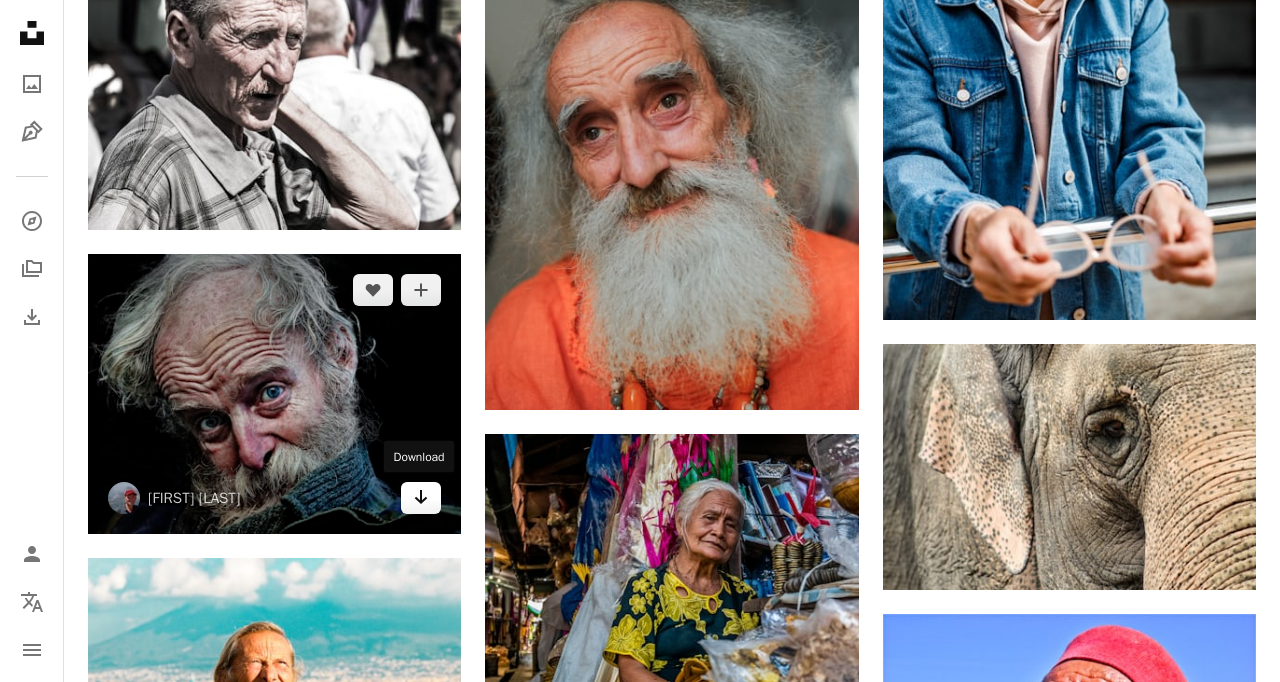 click on "Arrow pointing down" at bounding box center (421, 498) 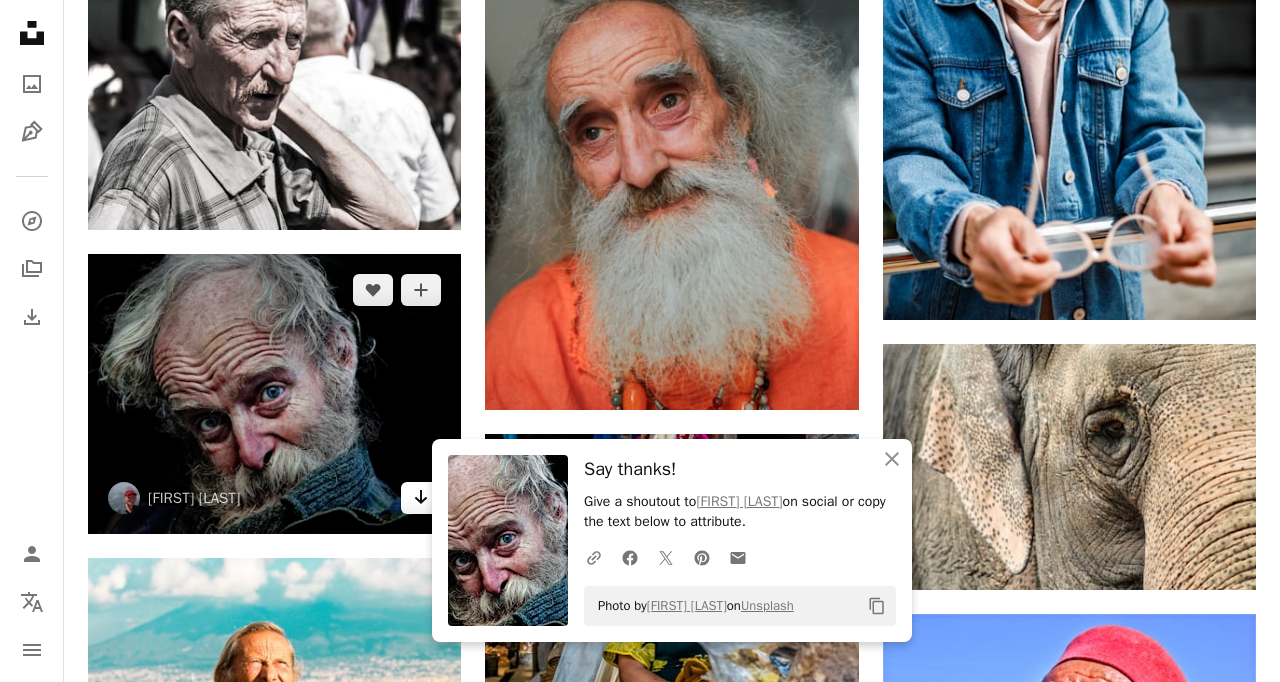 click on "**********" at bounding box center [640, 0] 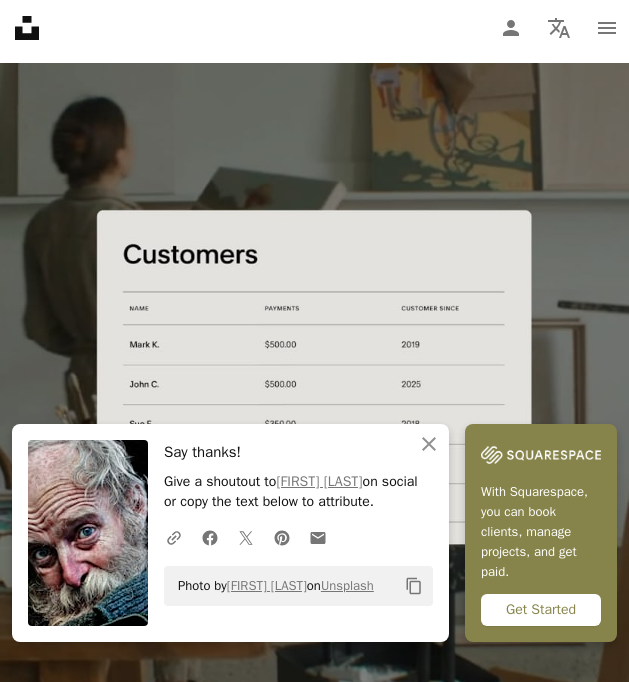 click on "Unsplash logo Unsplash Home A photo Pen Tool A compass A stack of folders Download Person Localization icon navigation menu" at bounding box center (314, 28) 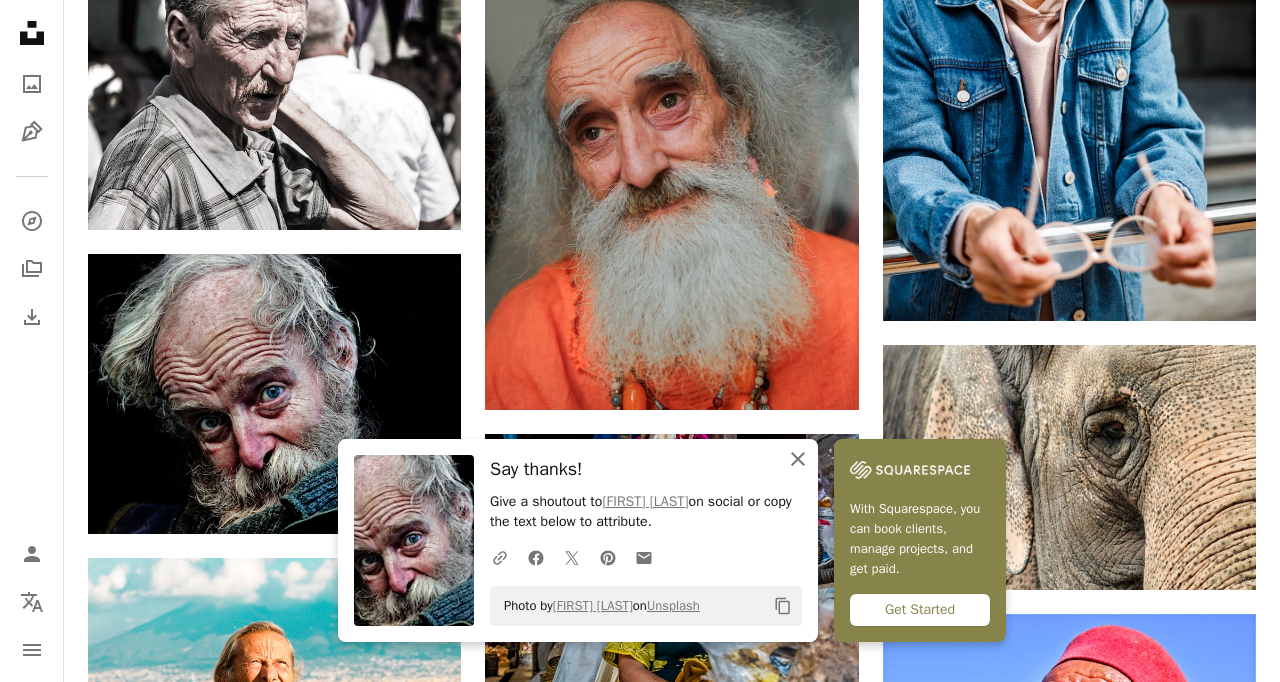 click on "An X shape Close" at bounding box center [798, 459] 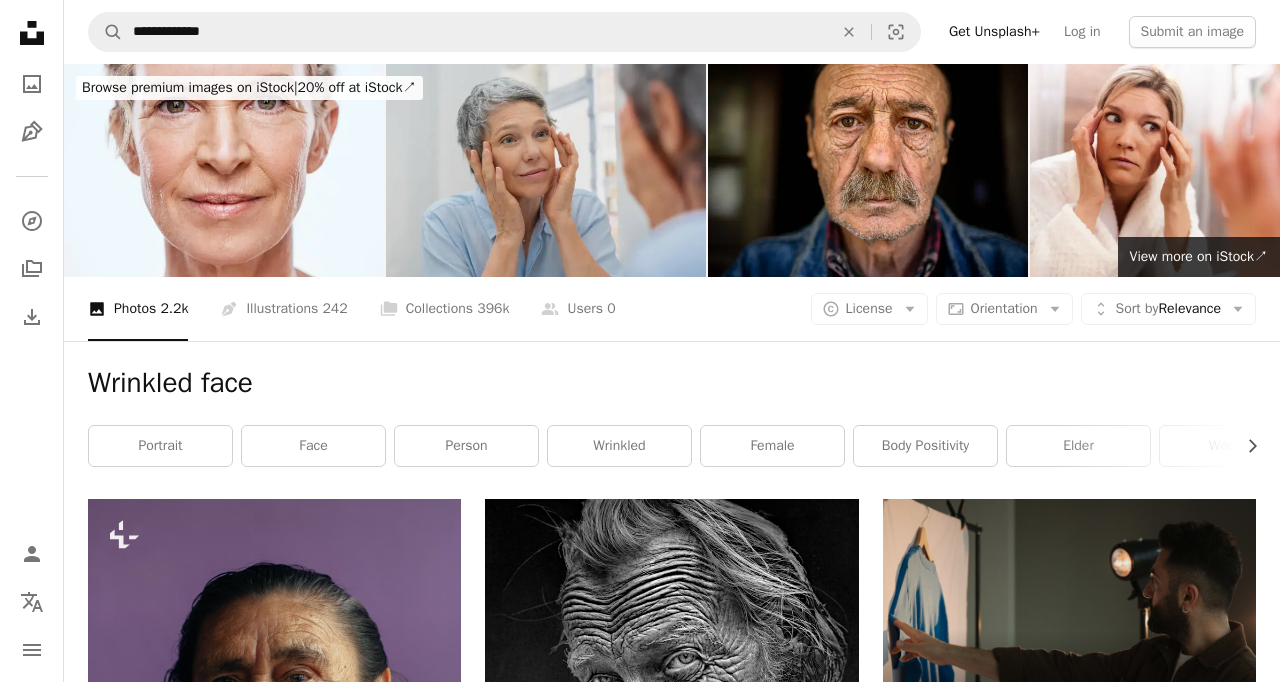scroll, scrollTop: 0, scrollLeft: 0, axis: both 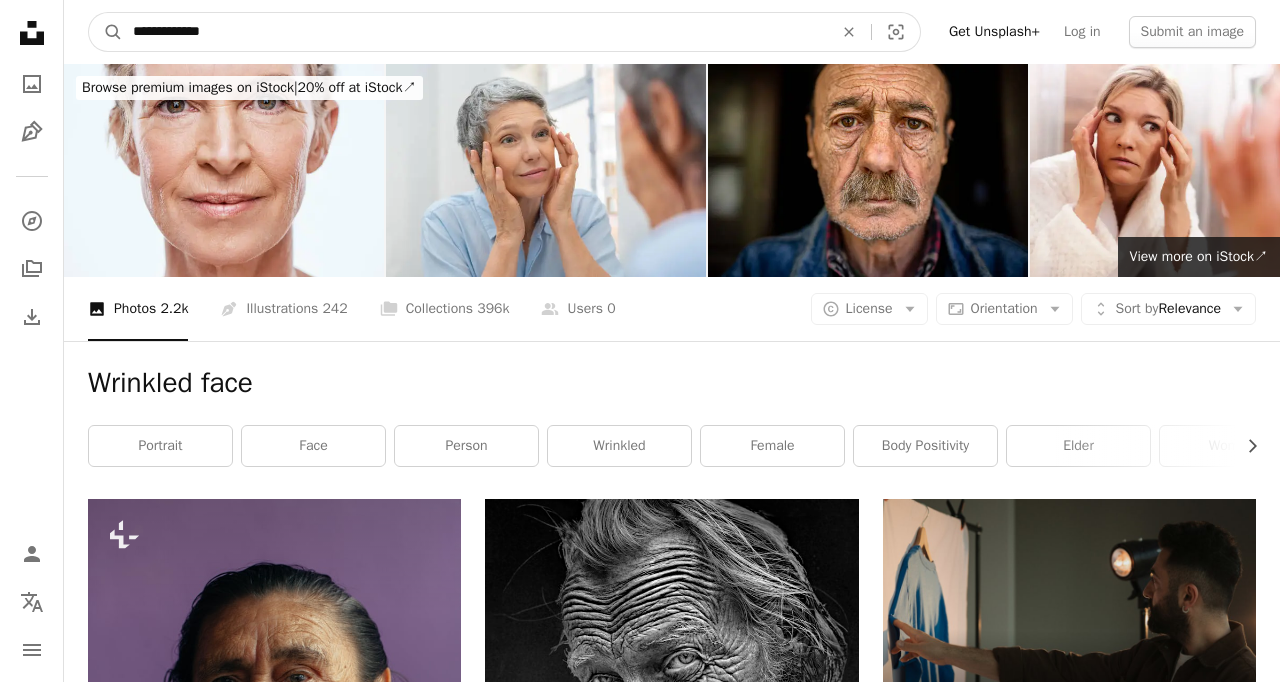 click on "**********" at bounding box center (475, 32) 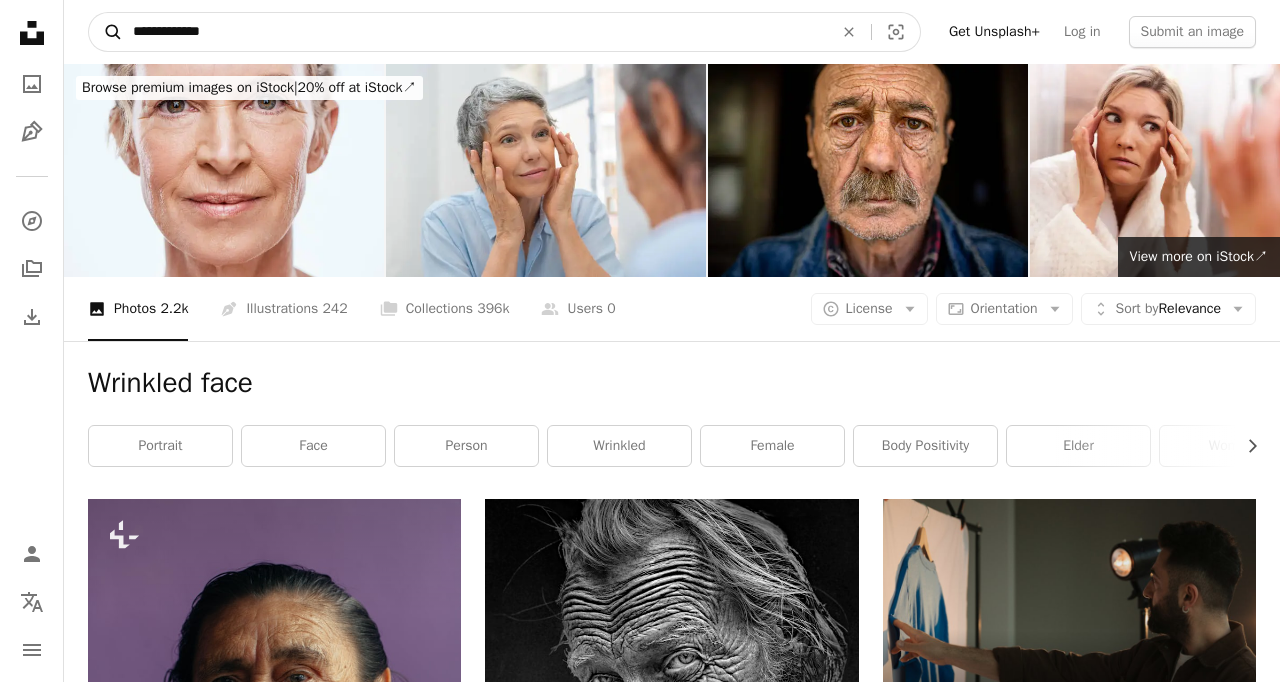 drag, startPoint x: 232, startPoint y: 38, endPoint x: 113, endPoint y: 37, distance: 119.0042 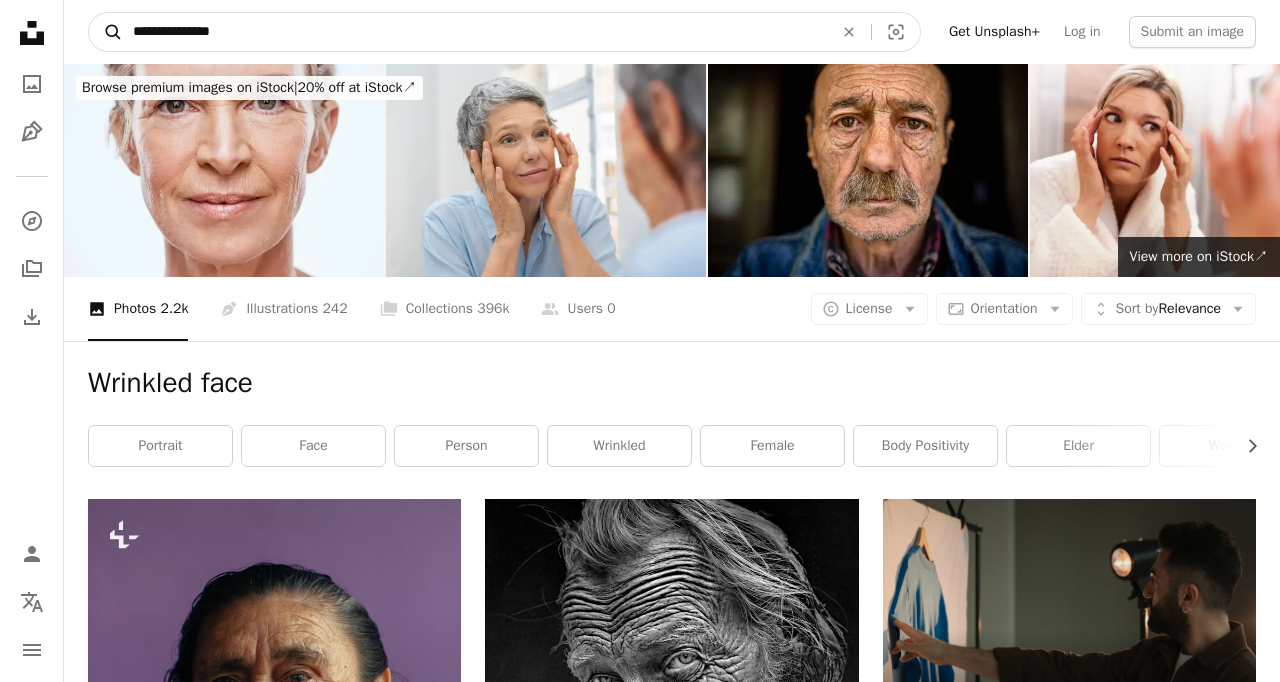 type on "**********" 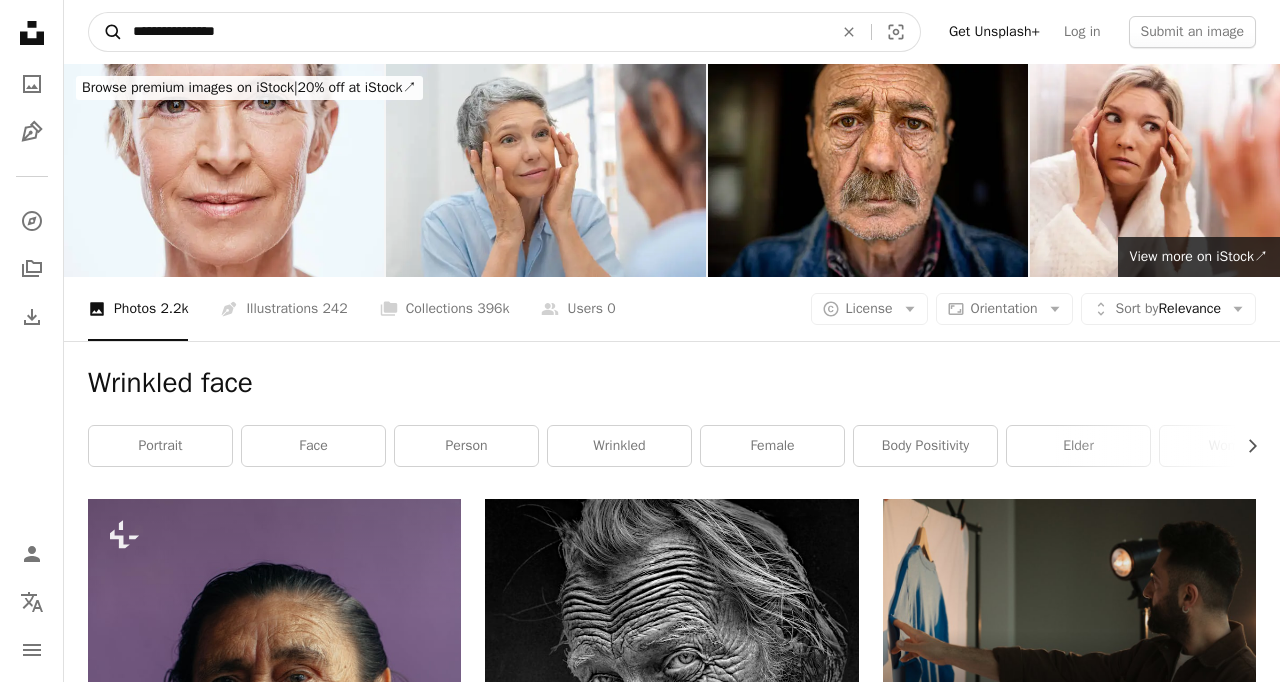 click on "A magnifying glass" at bounding box center [106, 32] 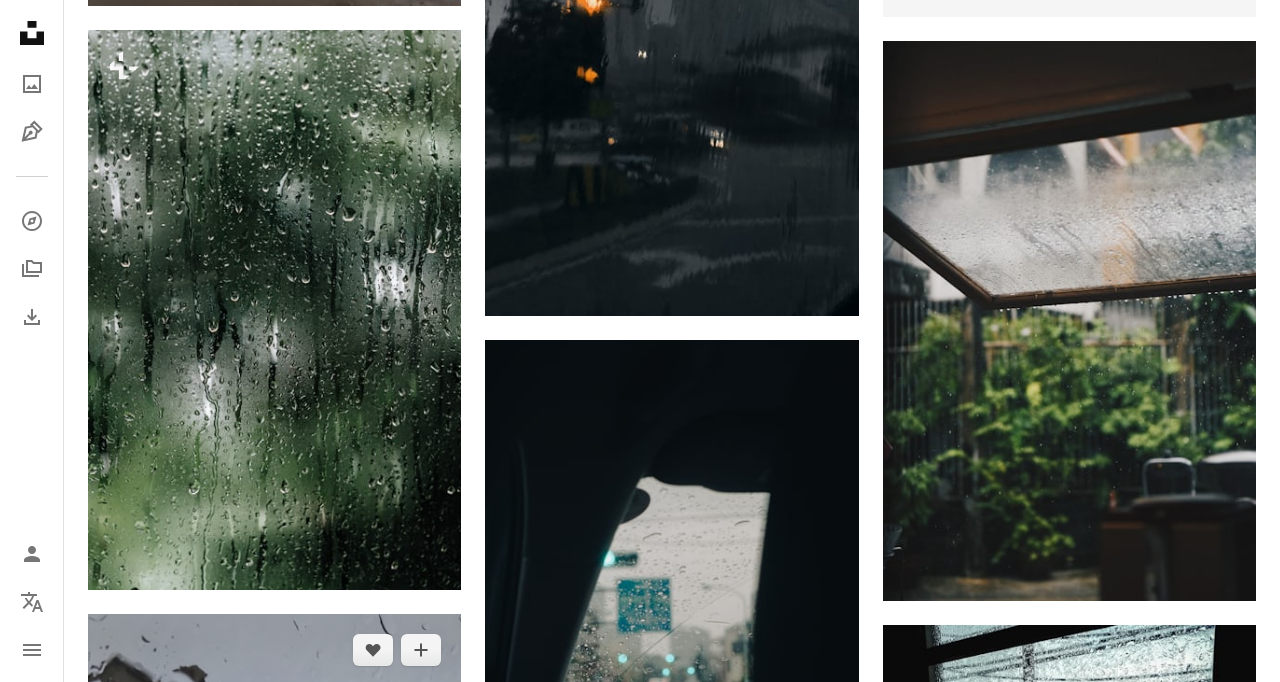 scroll, scrollTop: 992, scrollLeft: 0, axis: vertical 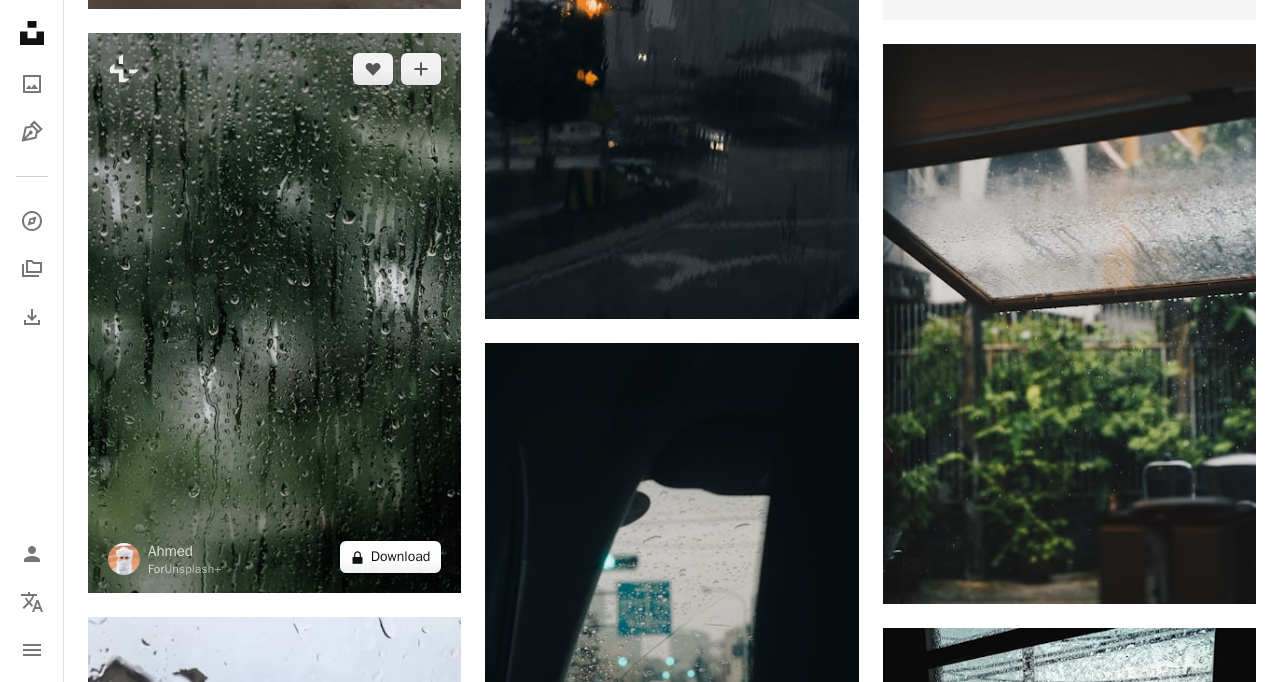click on "A lock Download" at bounding box center [391, 557] 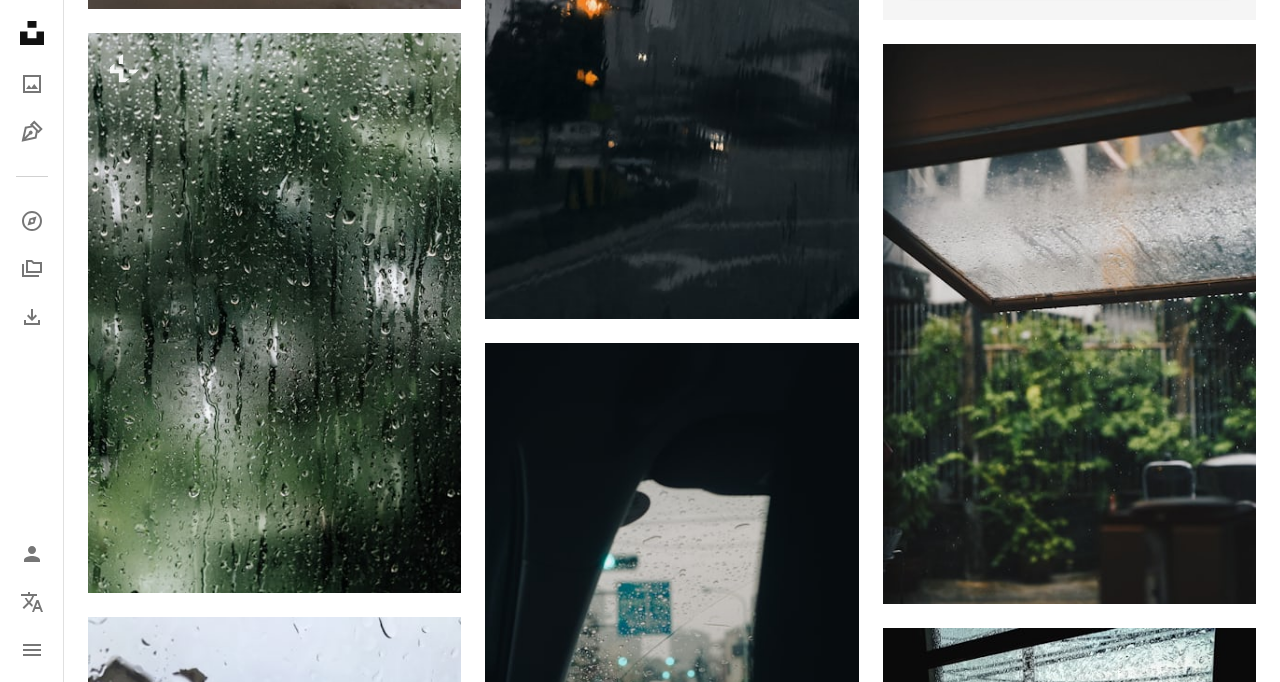 click on "An X shape Premium, ready to use images. Get unlimited access. A plus sign Members-only content added monthly A plus sign Unlimited royalty-free downloads A plus sign Illustrations  New A plus sign Enhanced legal protections yearly 62%  off monthly £16   £6 GBP per month * Get  Unsplash+ * When paid annually, billed upfront  £72 Taxes where applicable. Renews automatically. Cancel anytime." at bounding box center (640, 4470) 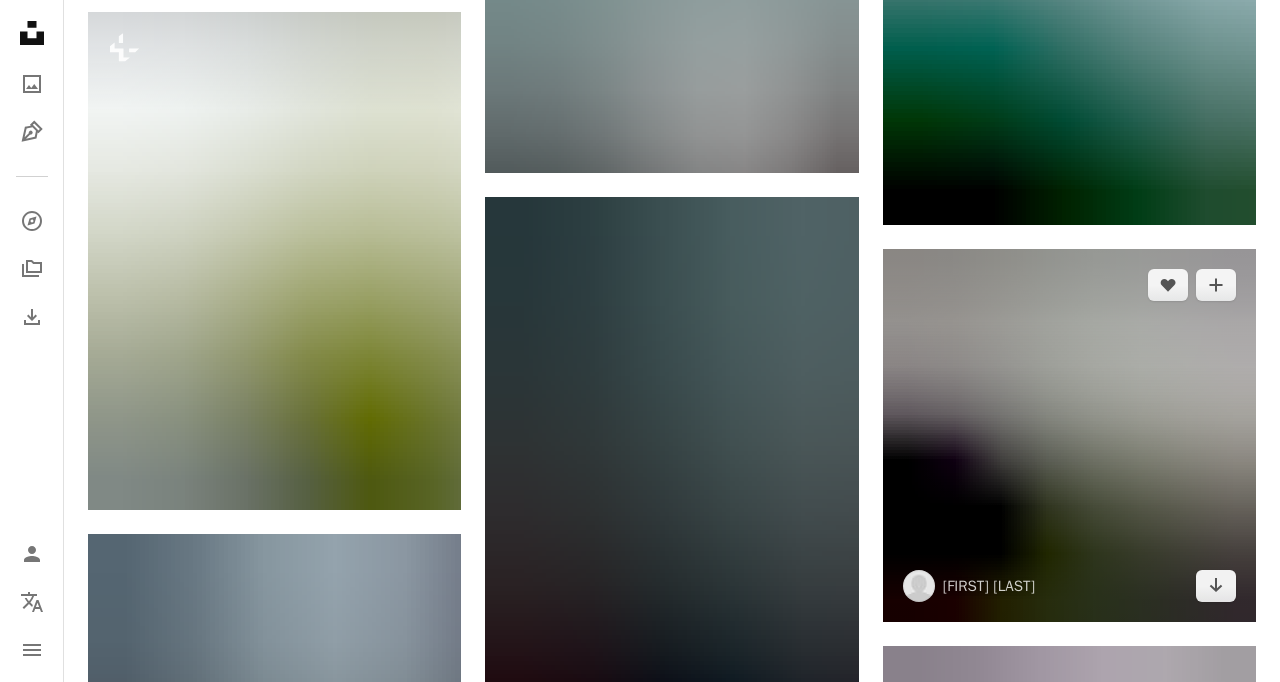 scroll, scrollTop: 3097, scrollLeft: 0, axis: vertical 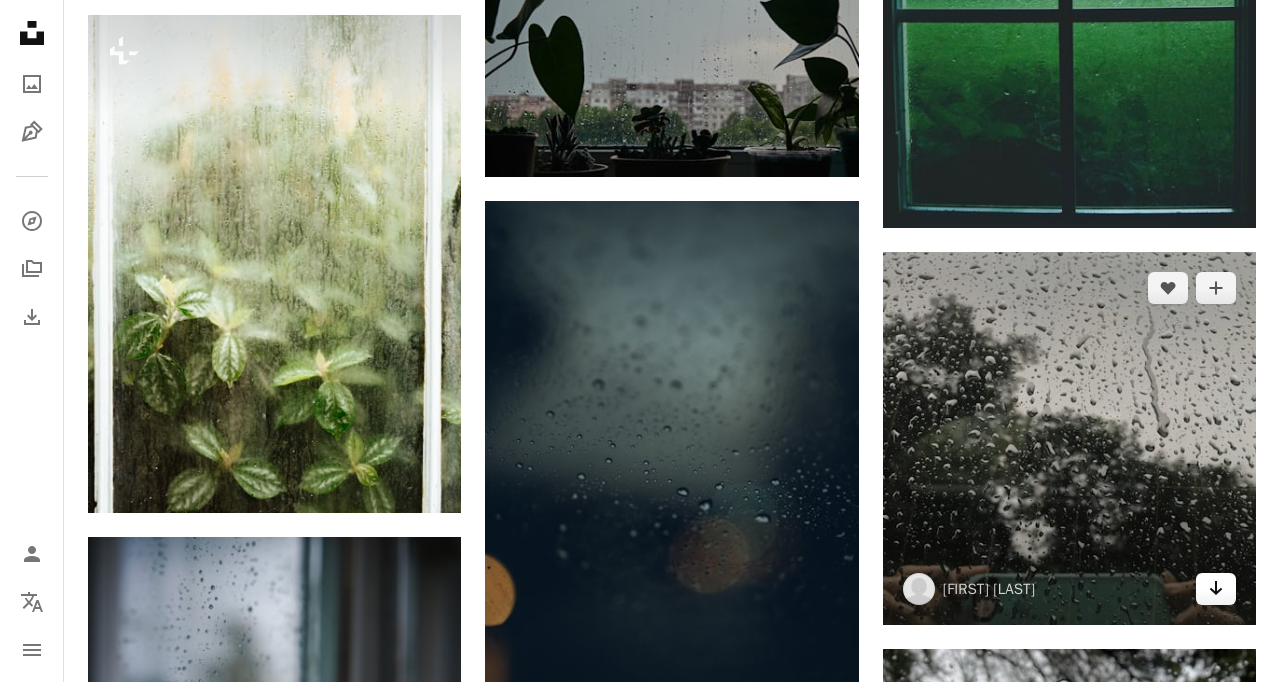 click on "Arrow pointing down" 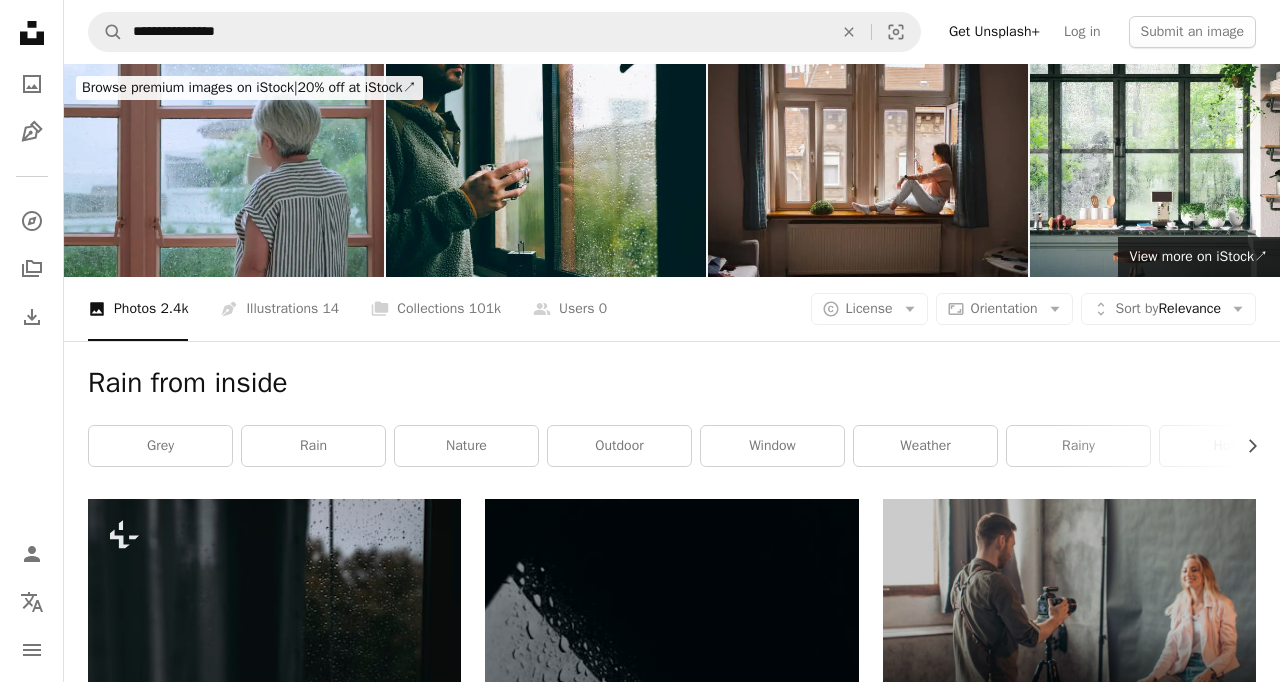 scroll, scrollTop: 0, scrollLeft: 0, axis: both 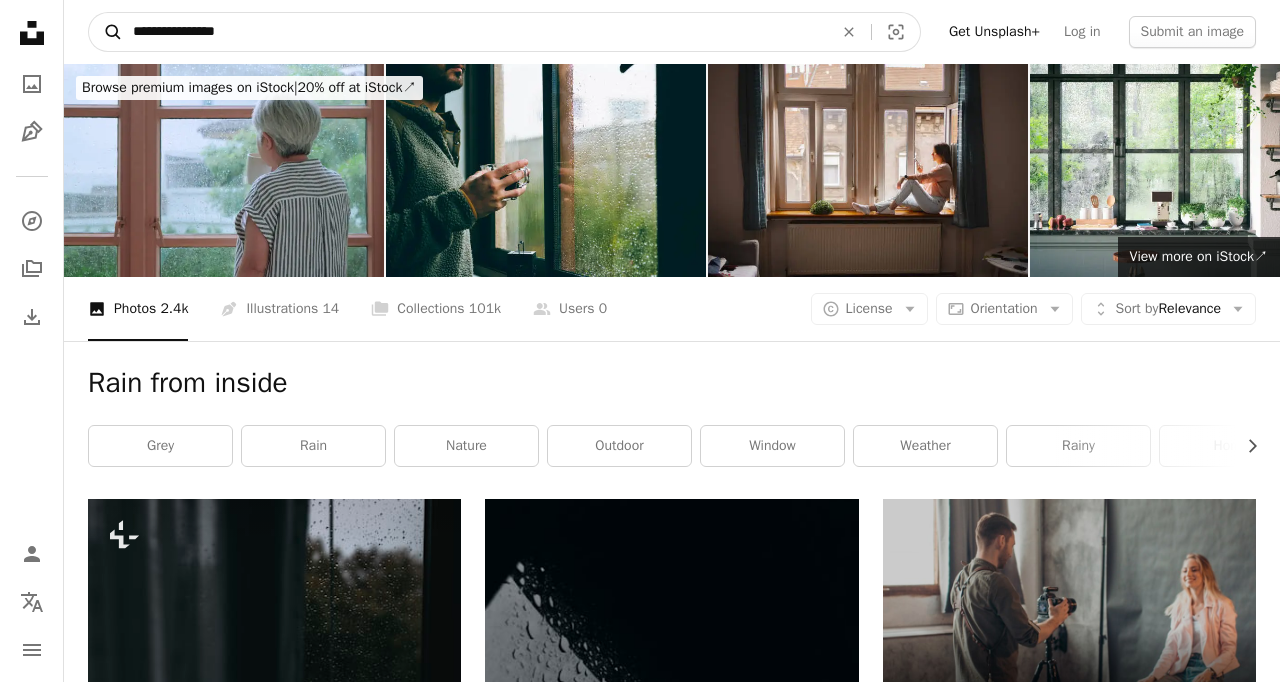 drag, startPoint x: 238, startPoint y: 31, endPoint x: 106, endPoint y: 29, distance: 132.01515 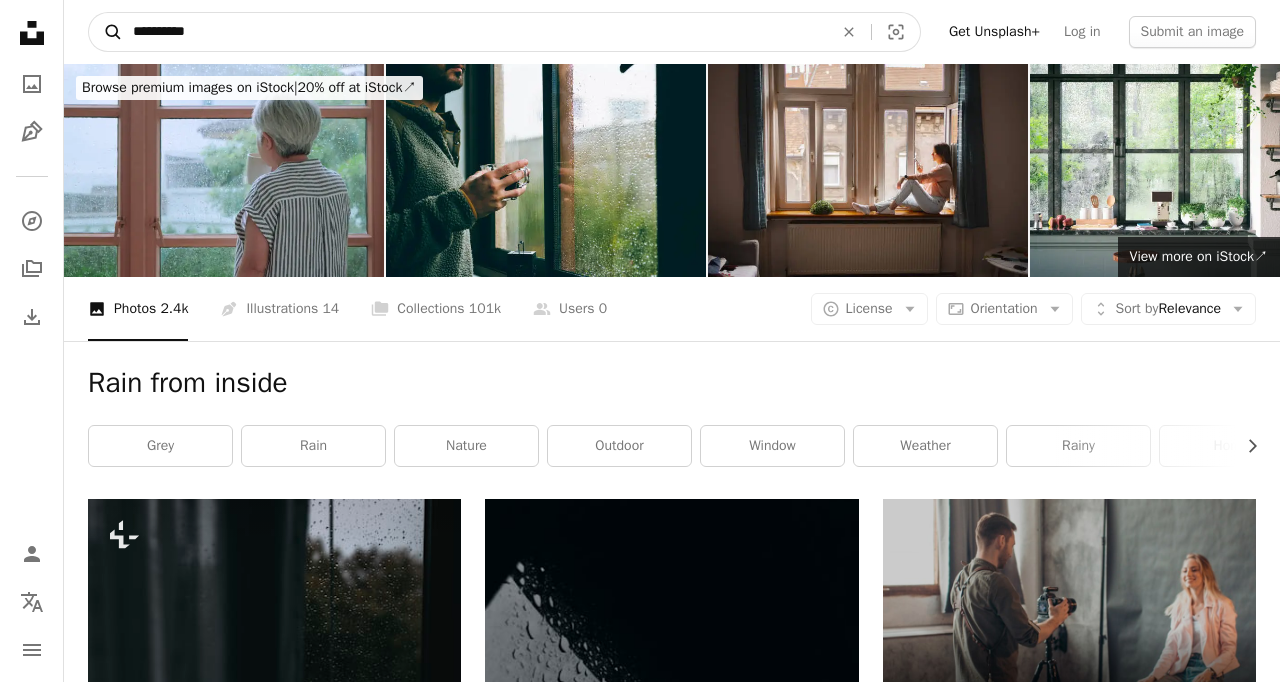 type on "**********" 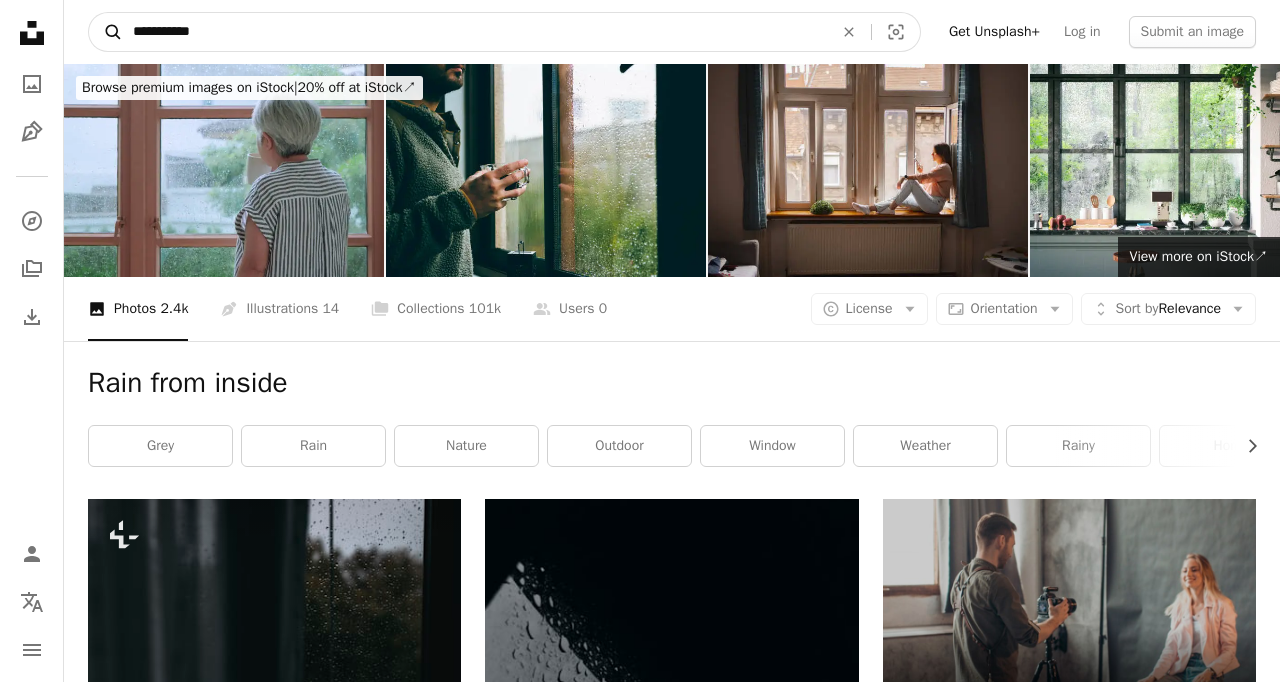 click on "A magnifying glass" at bounding box center (106, 32) 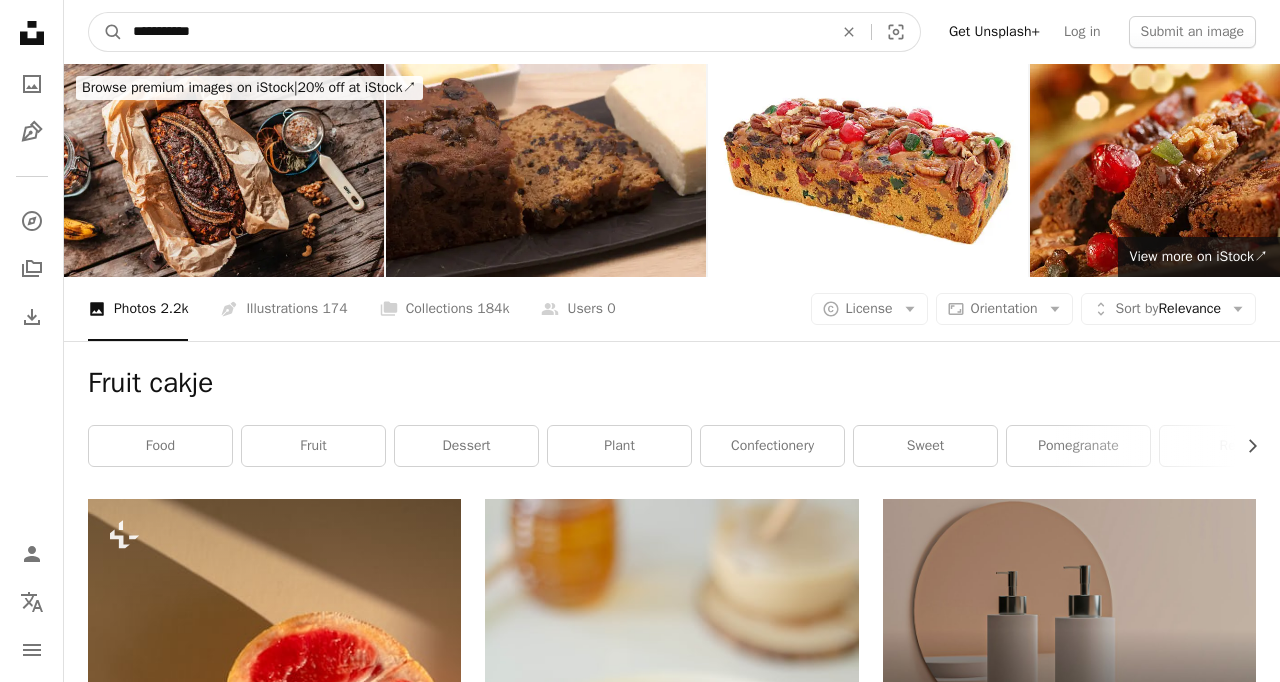 click on "**********" at bounding box center [475, 32] 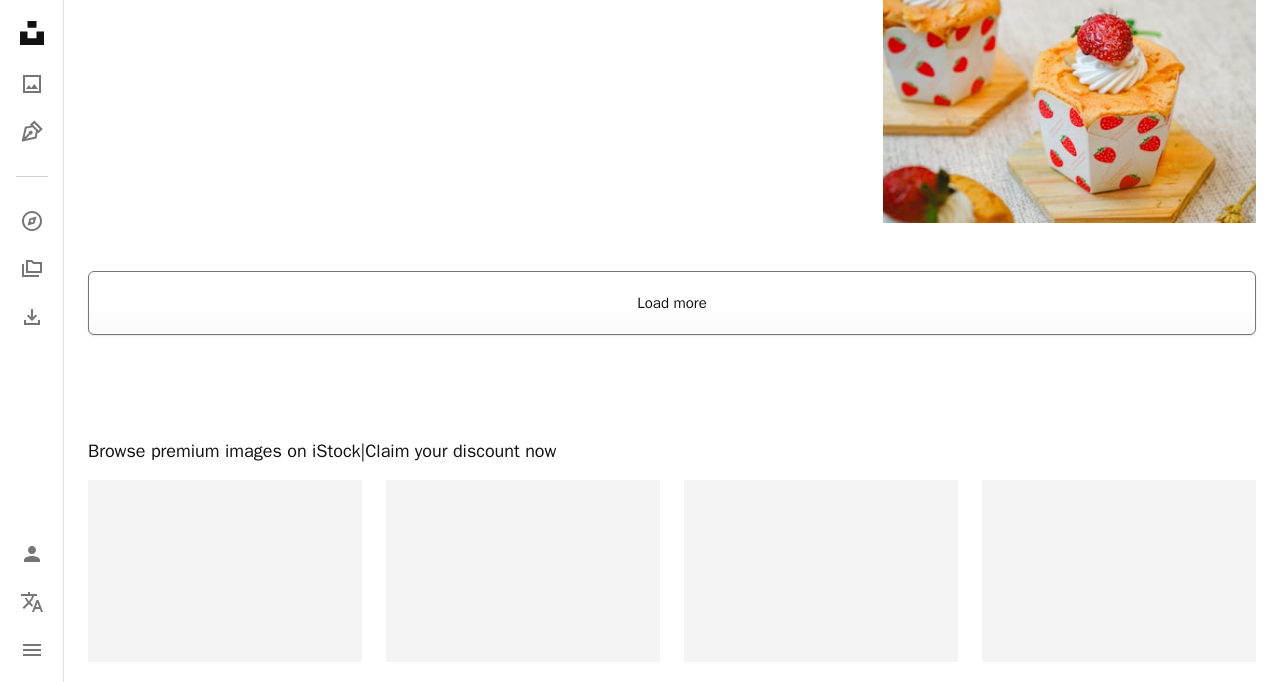 scroll, scrollTop: 3591, scrollLeft: 0, axis: vertical 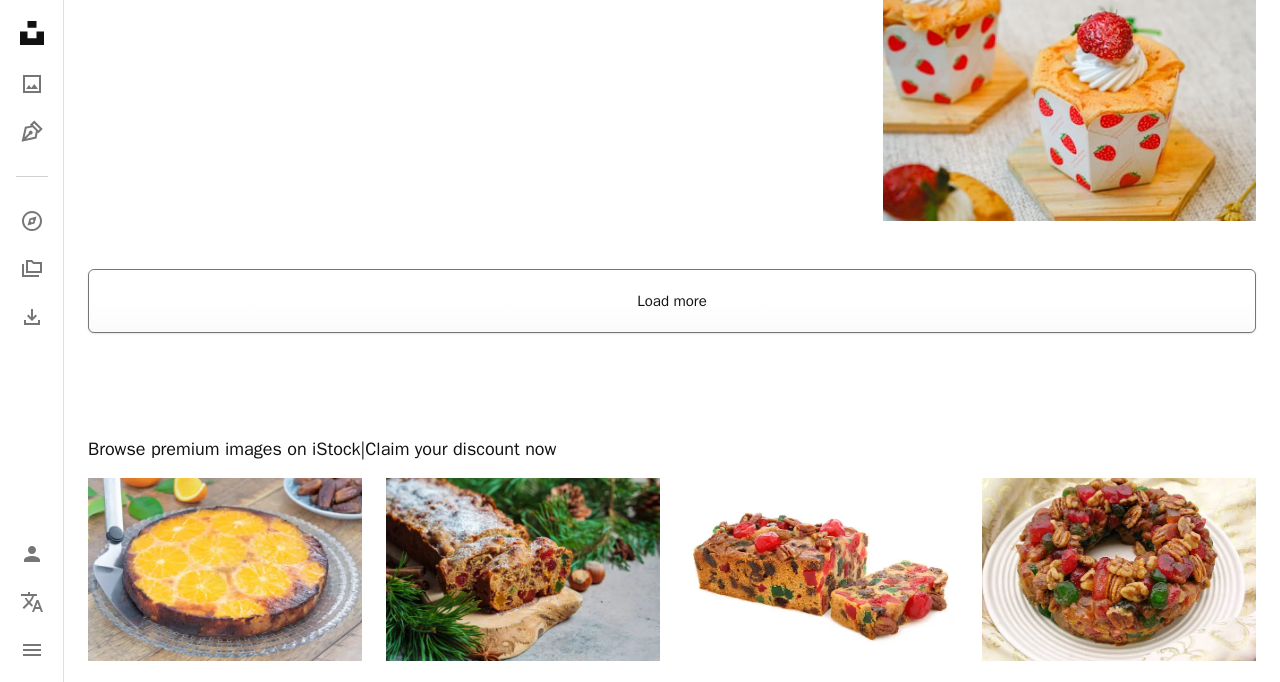 click on "Load more" at bounding box center (672, 301) 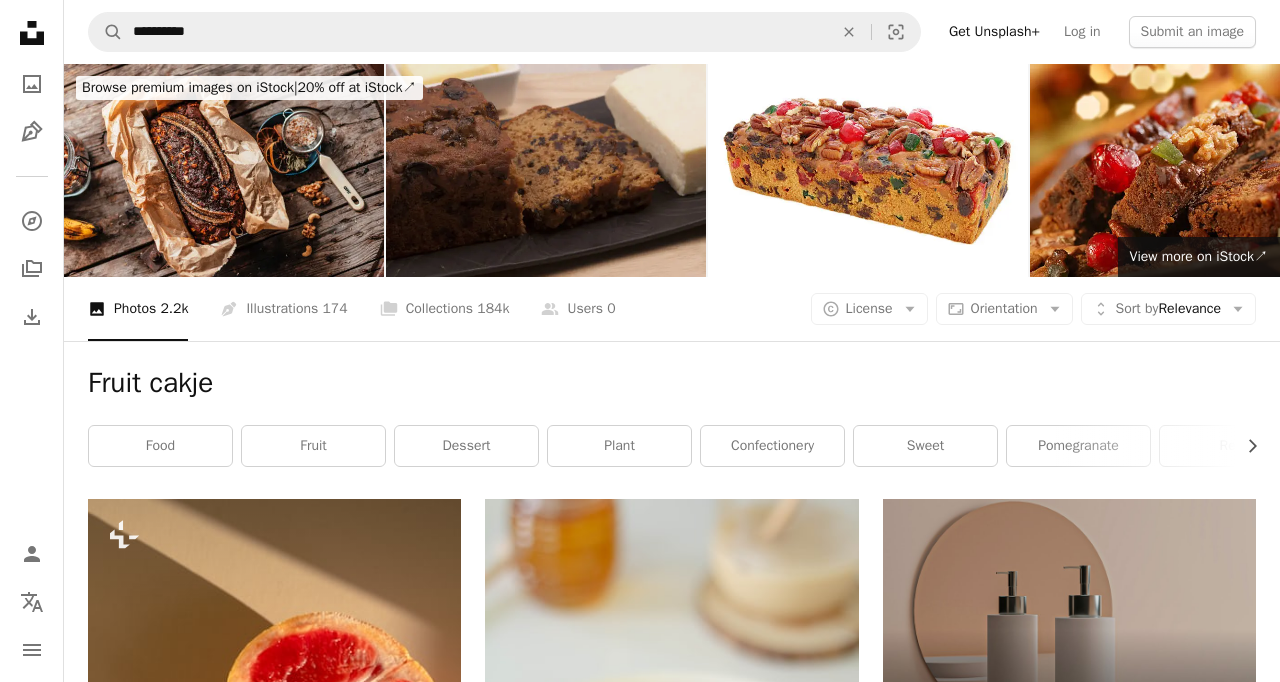 scroll, scrollTop: 0, scrollLeft: 0, axis: both 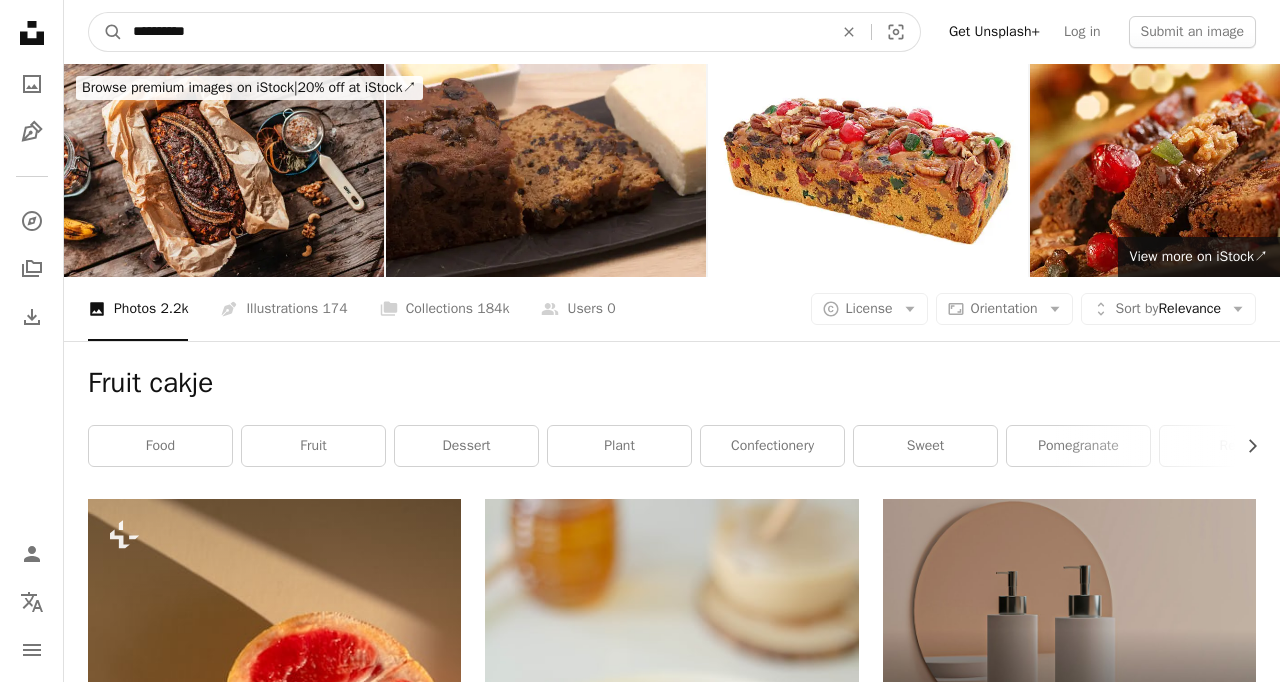 drag, startPoint x: 199, startPoint y: 28, endPoint x: 87, endPoint y: 33, distance: 112.11155 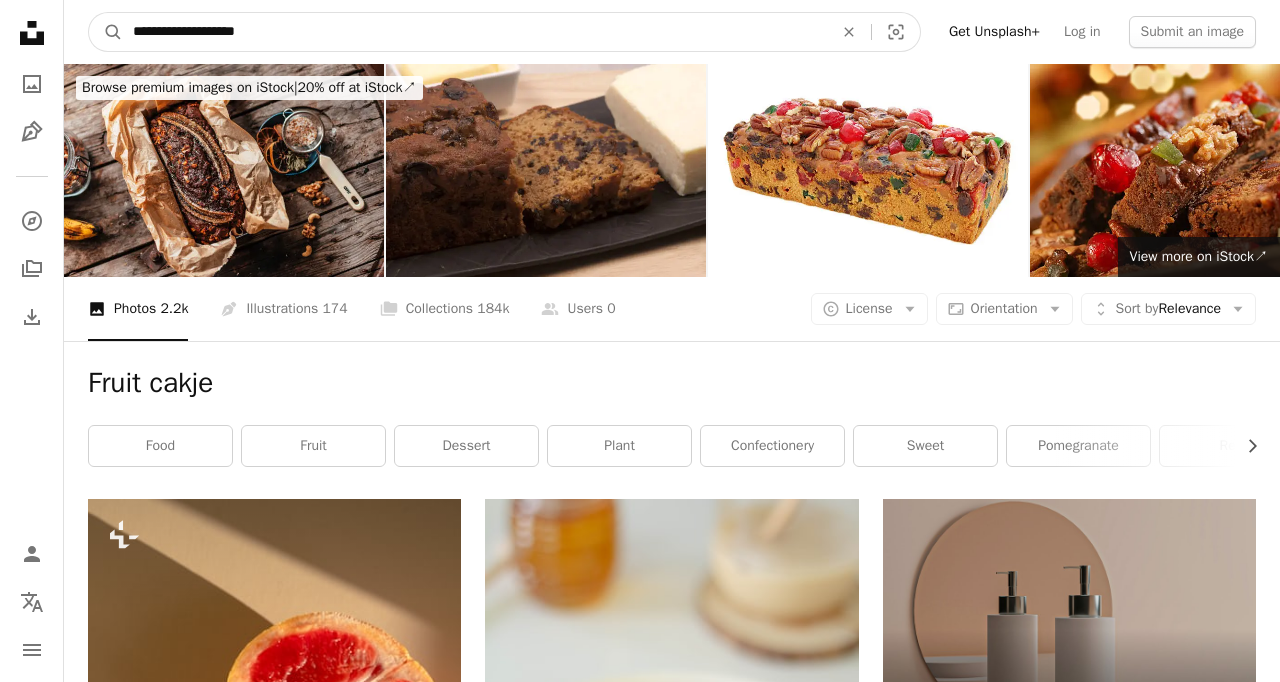 type on "**********" 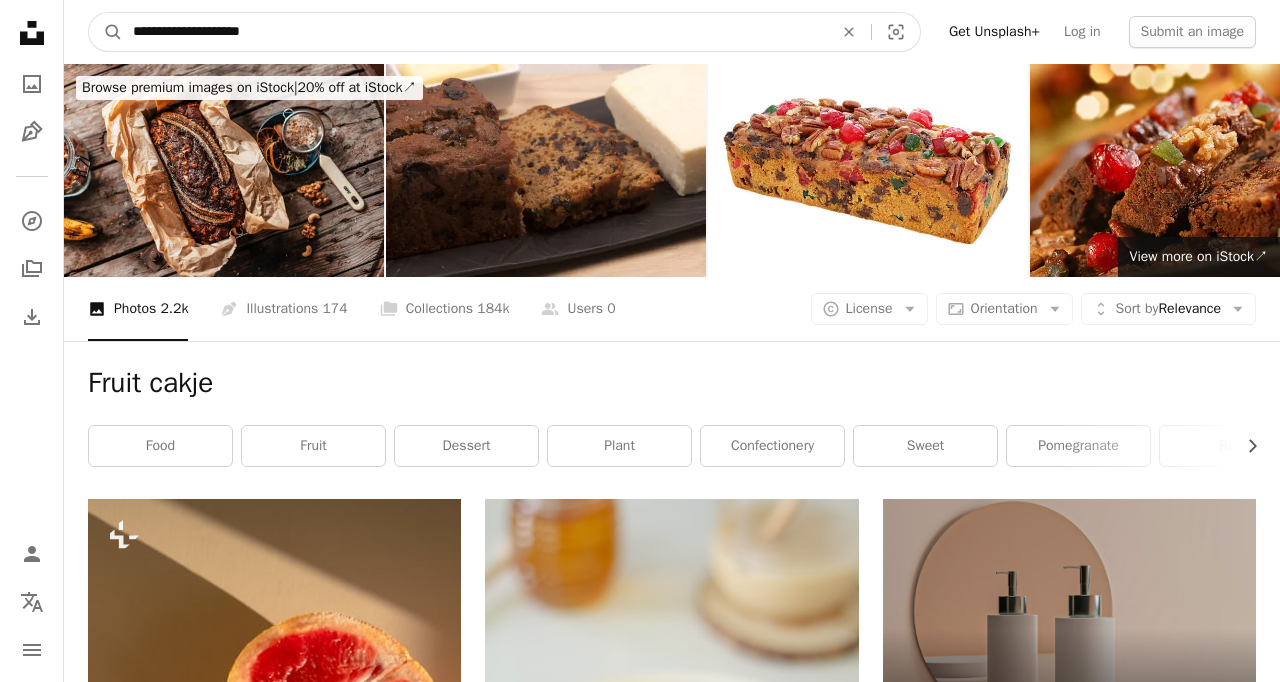 click on "A magnifying glass" at bounding box center [106, 32] 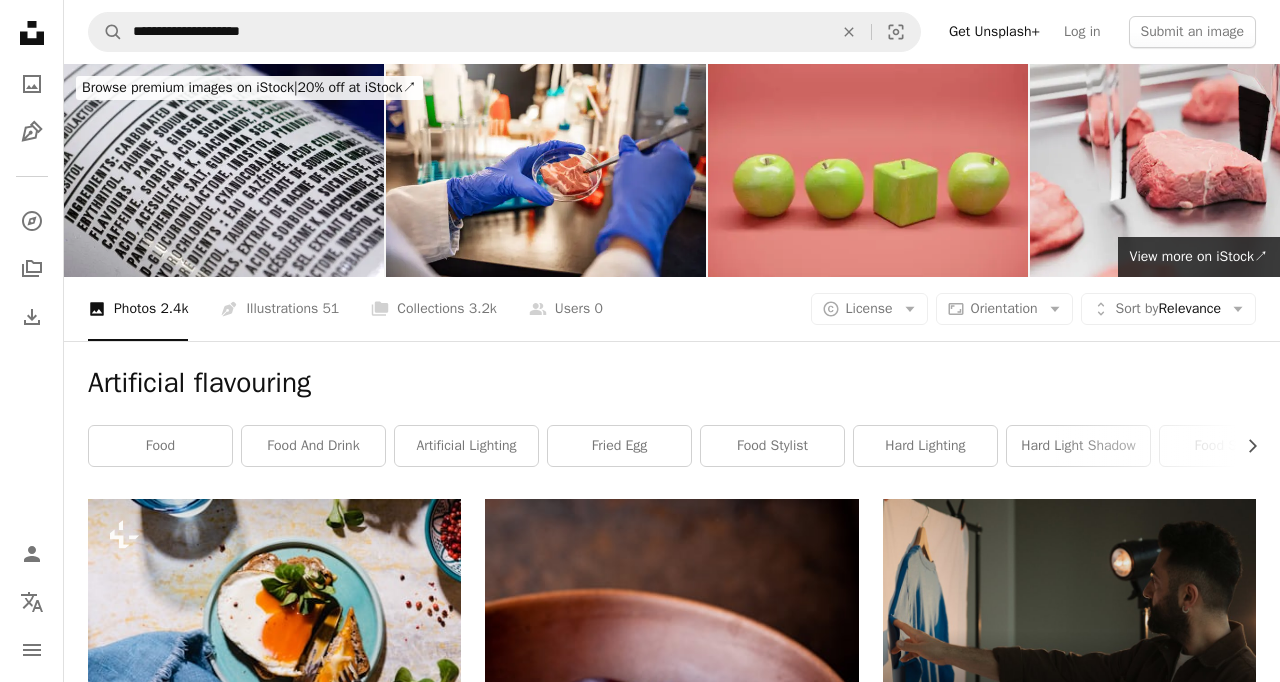 scroll, scrollTop: 0, scrollLeft: 0, axis: both 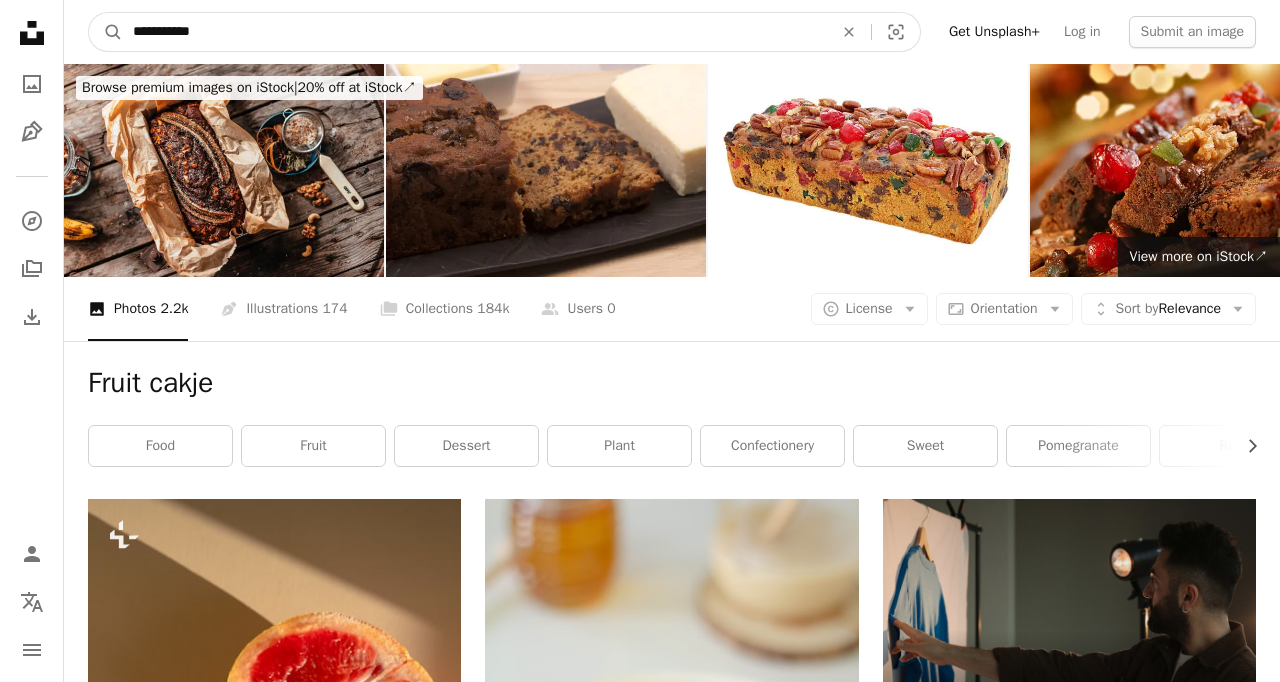 click on "**********" at bounding box center (475, 32) 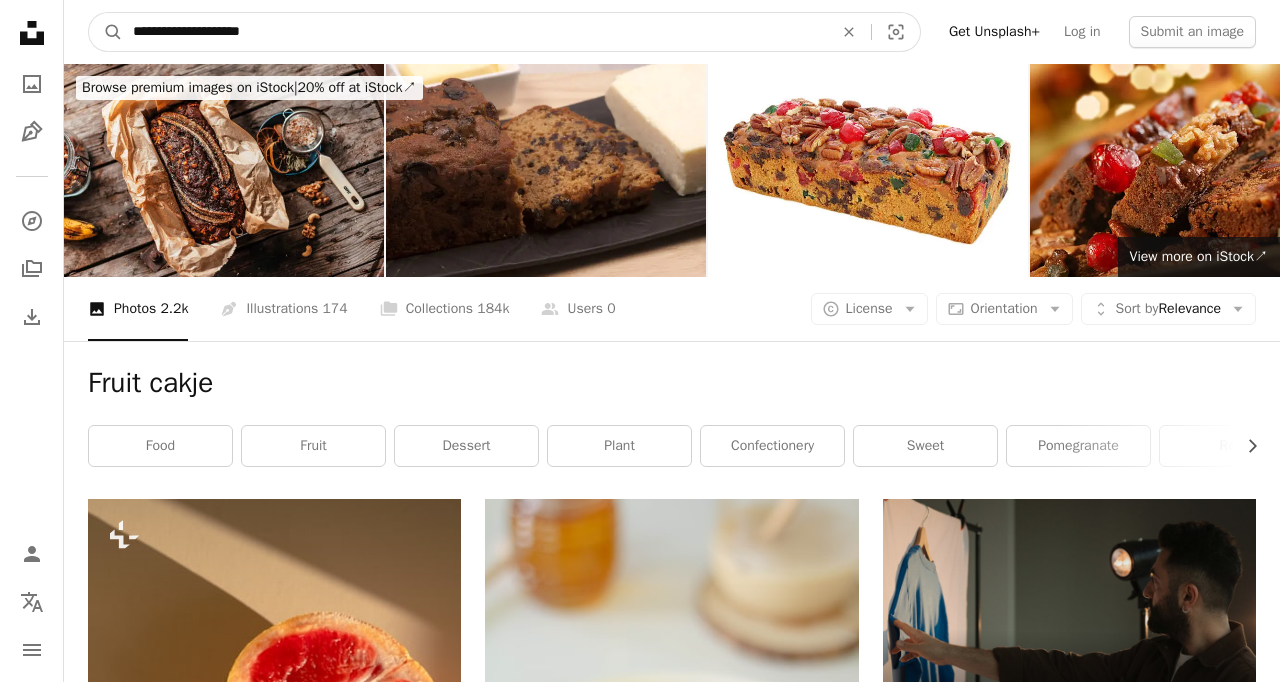 type on "**********" 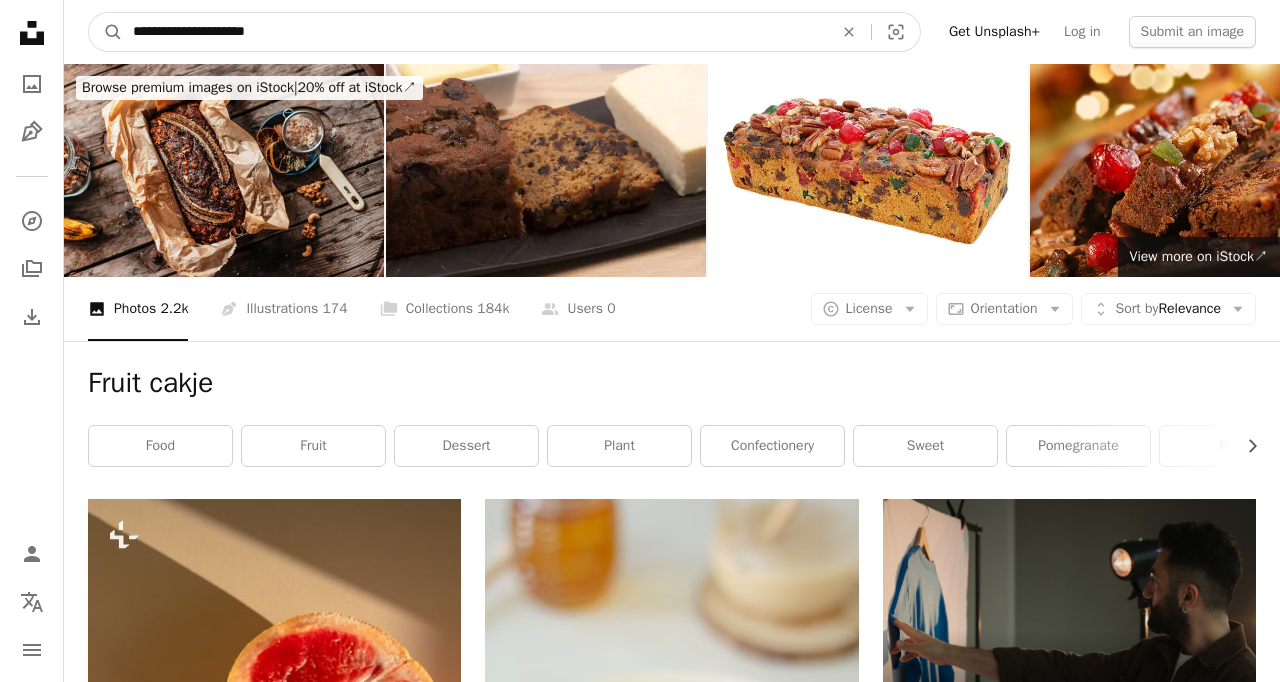 click on "A magnifying glass" at bounding box center [106, 32] 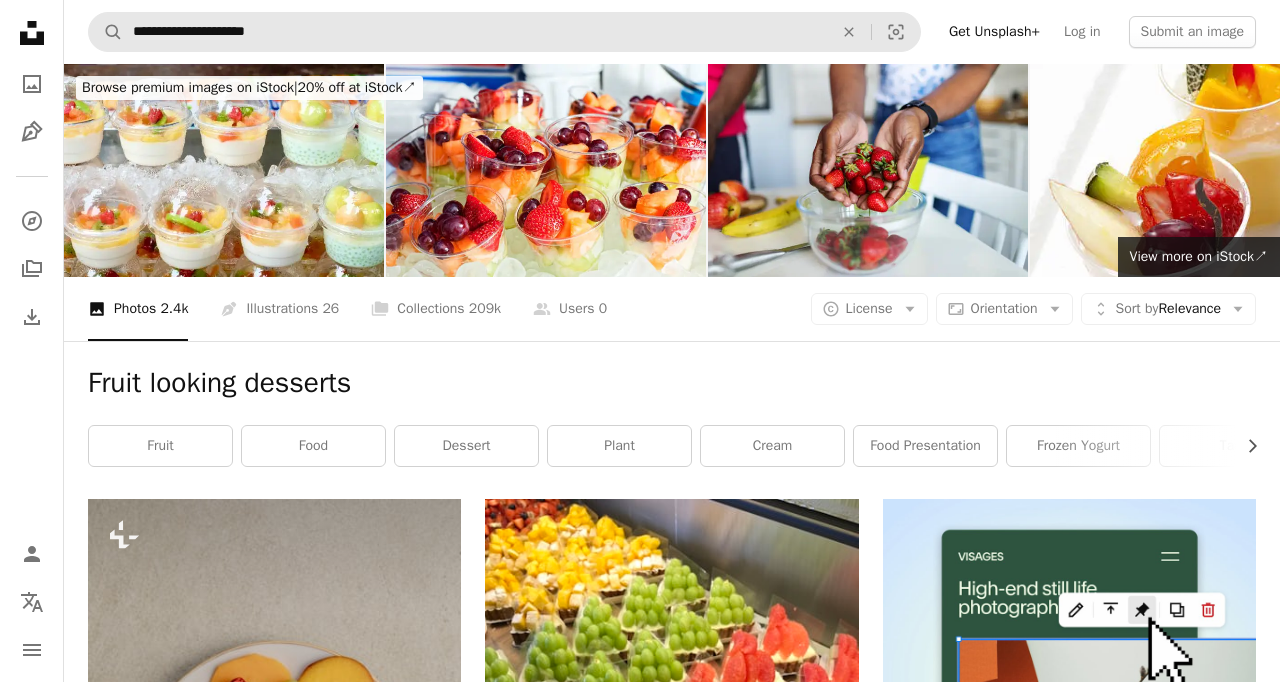 scroll, scrollTop: 0, scrollLeft: 0, axis: both 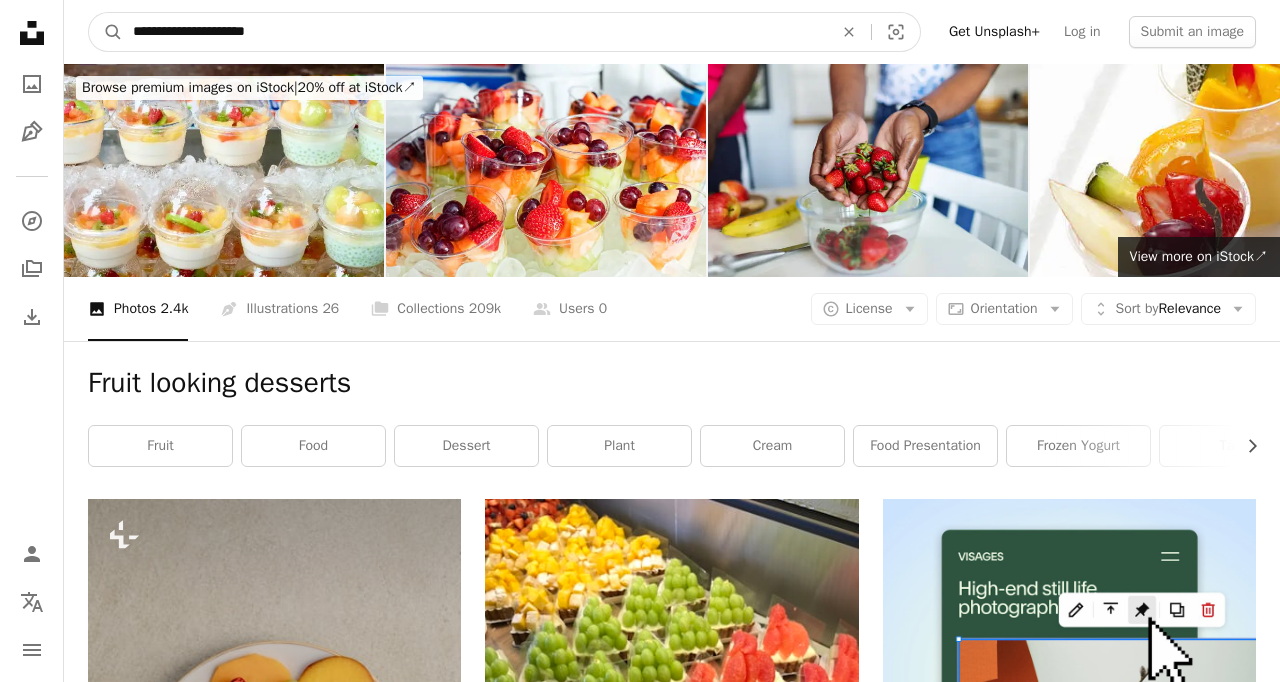 drag, startPoint x: 210, startPoint y: 35, endPoint x: 165, endPoint y: 24, distance: 46.32494 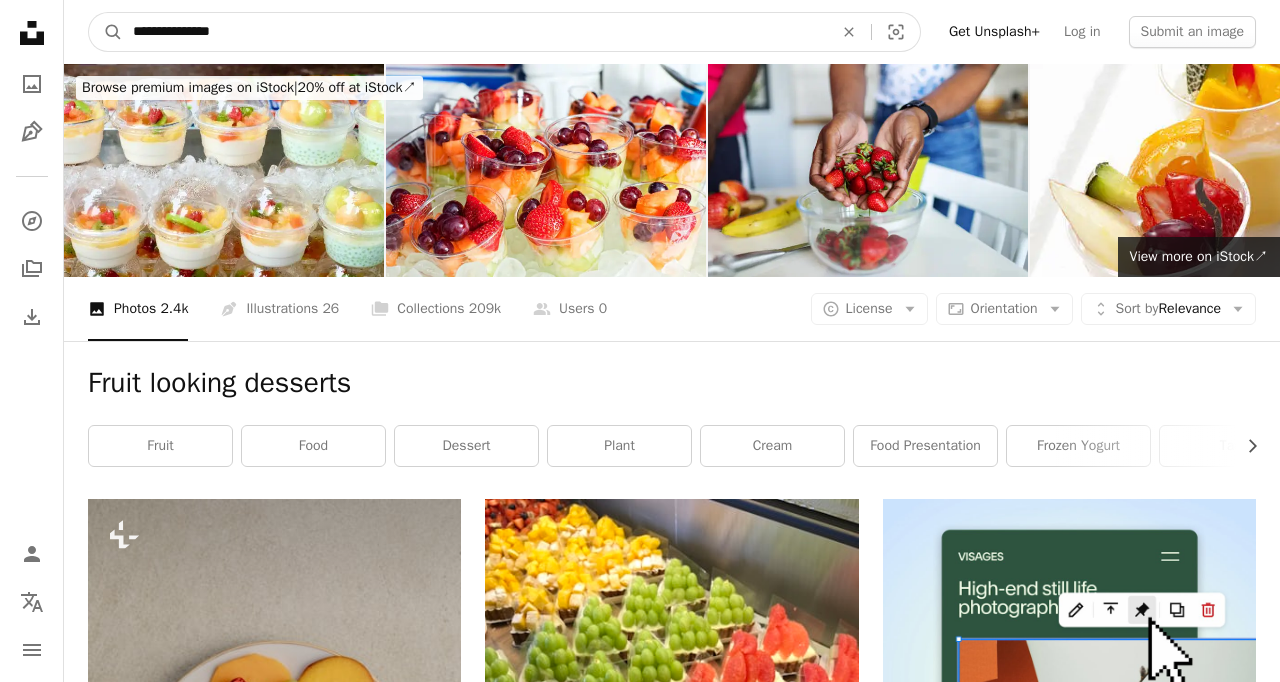 click on "**********" at bounding box center [475, 32] 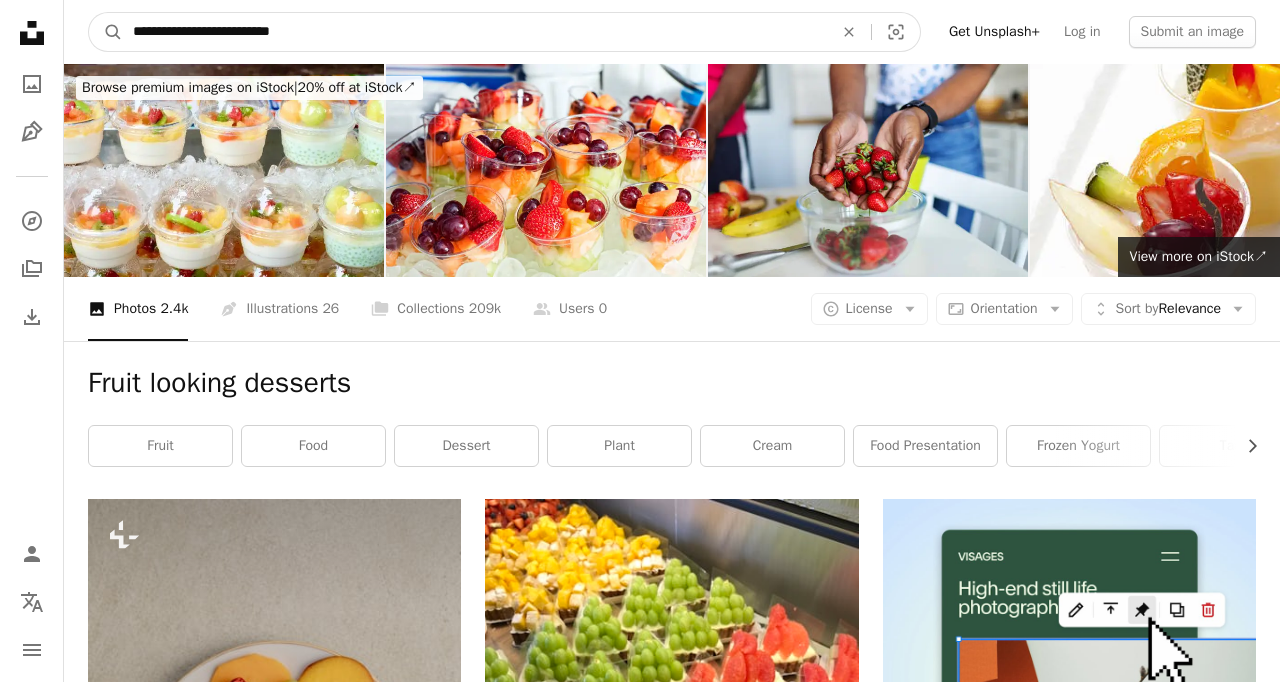 type on "**********" 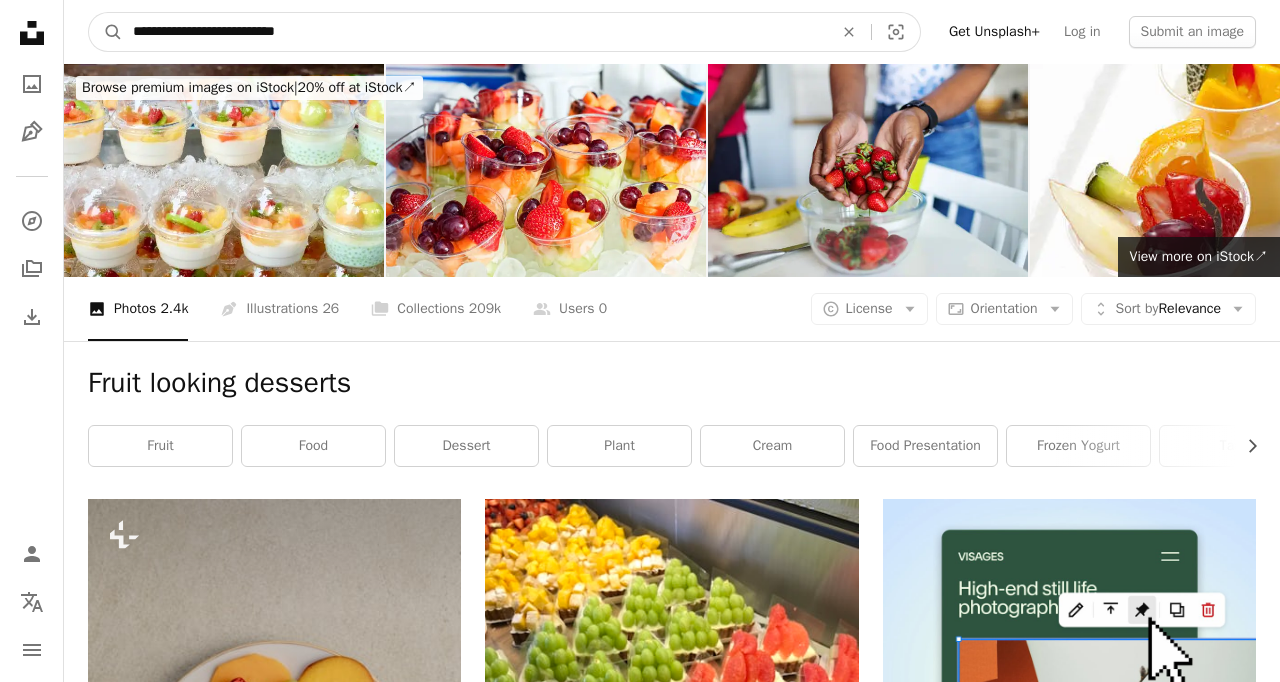 click on "A magnifying glass" at bounding box center (106, 32) 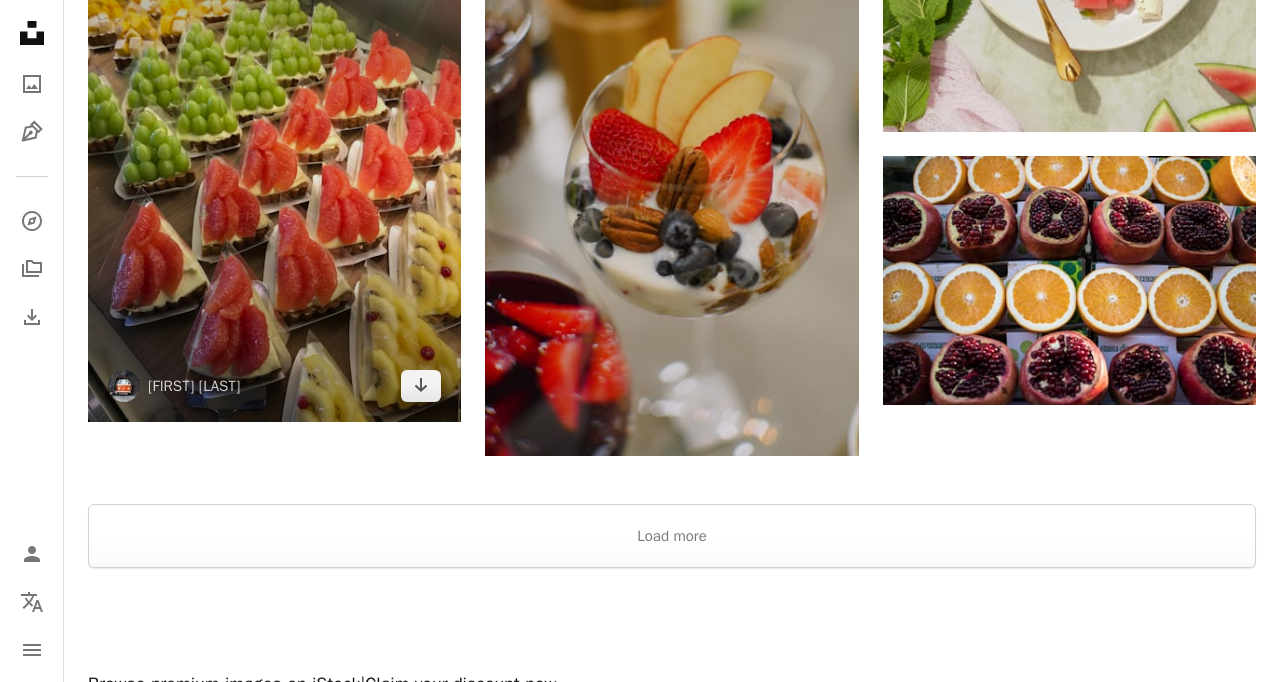 scroll, scrollTop: 2884, scrollLeft: 0, axis: vertical 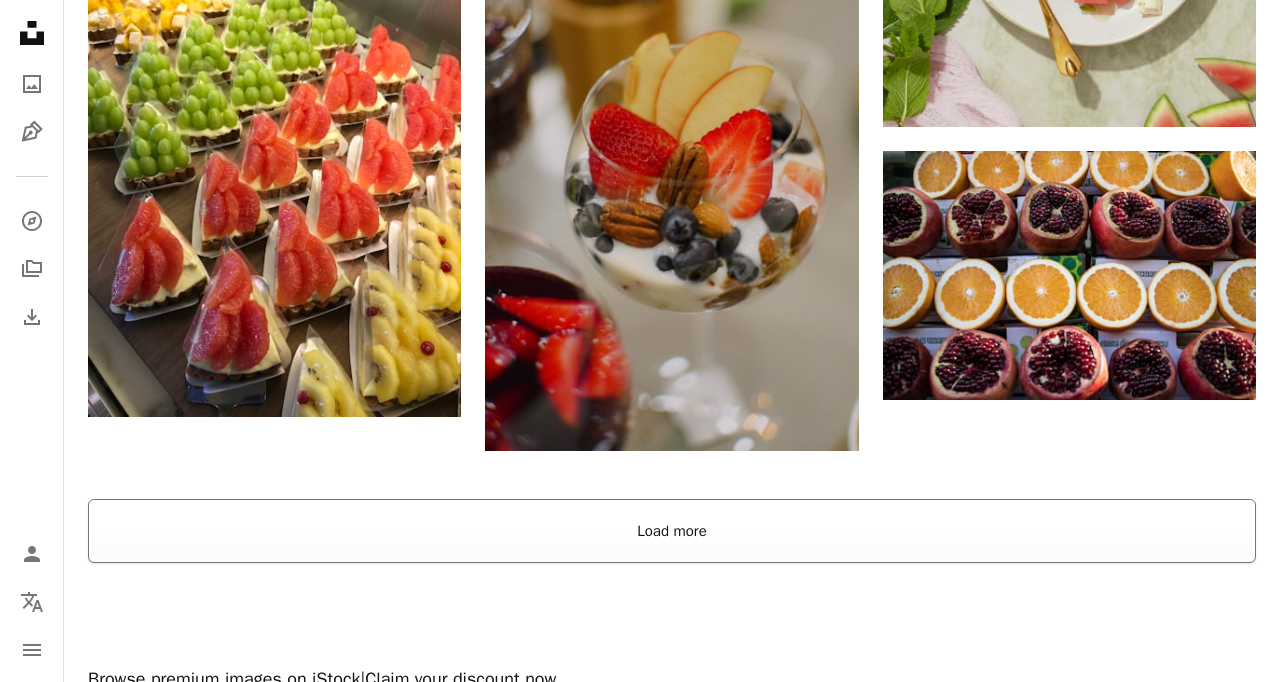 click on "Load more" at bounding box center (672, 531) 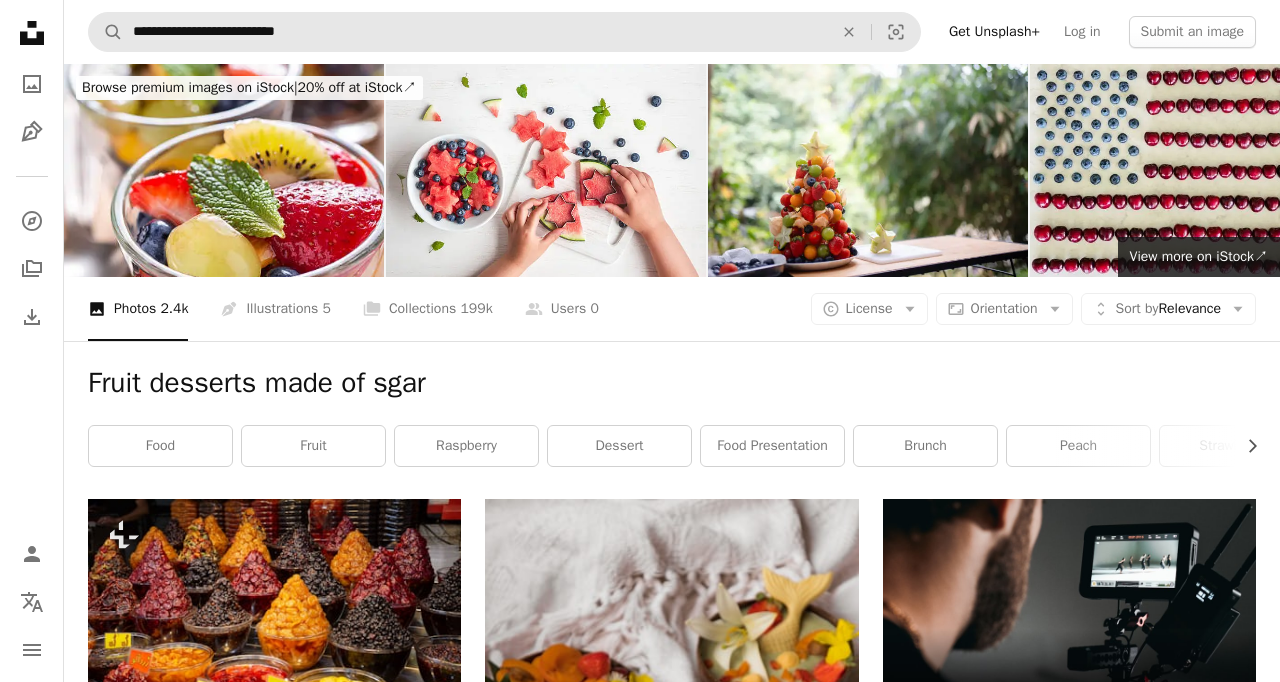 scroll, scrollTop: 0, scrollLeft: 0, axis: both 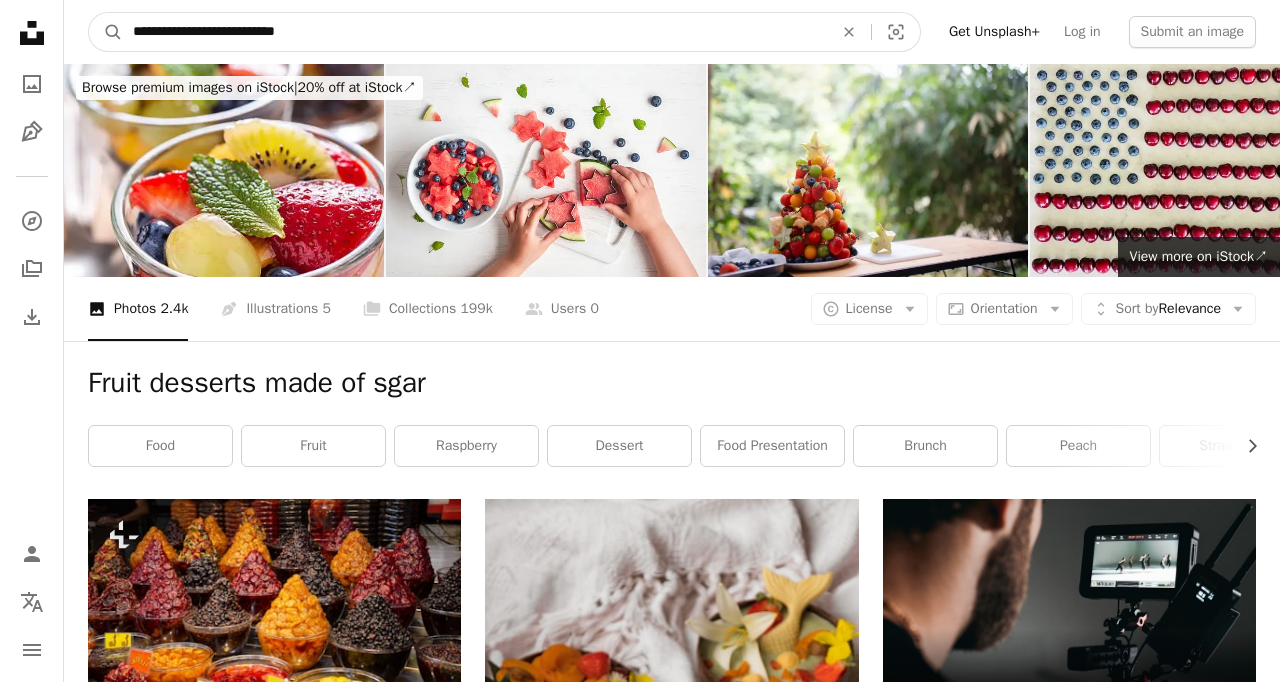 drag, startPoint x: 328, startPoint y: 39, endPoint x: 168, endPoint y: 38, distance: 160.00313 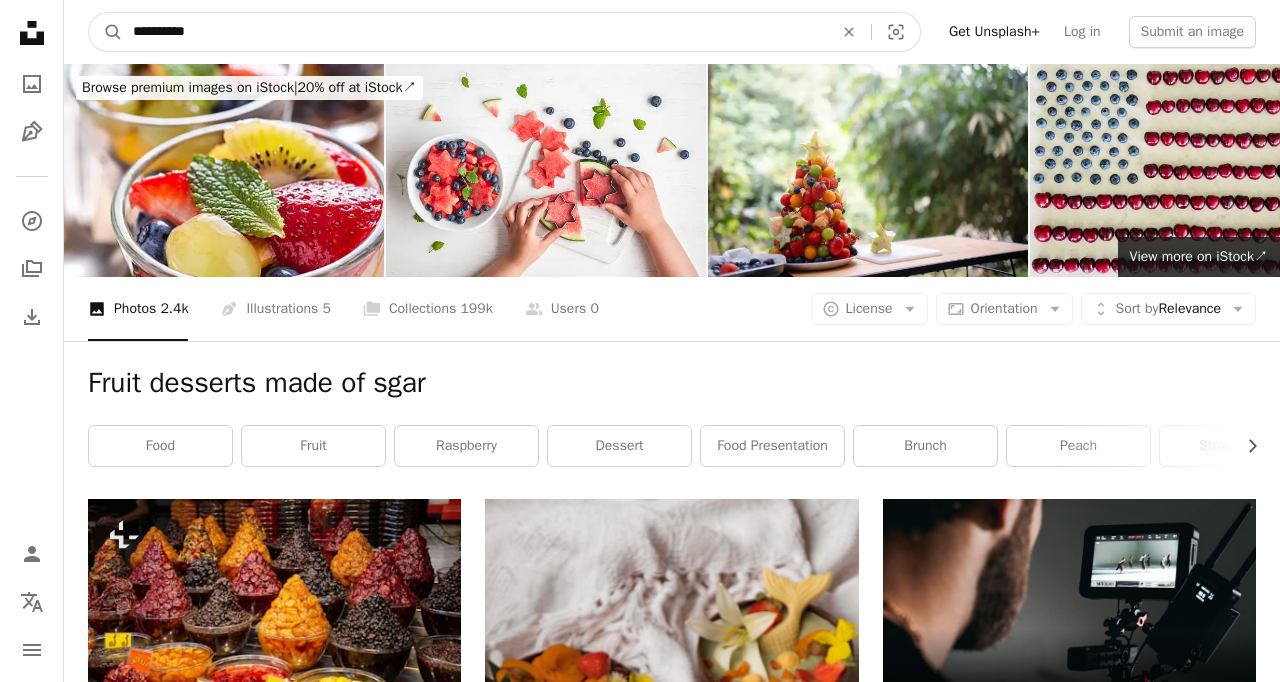 type on "**********" 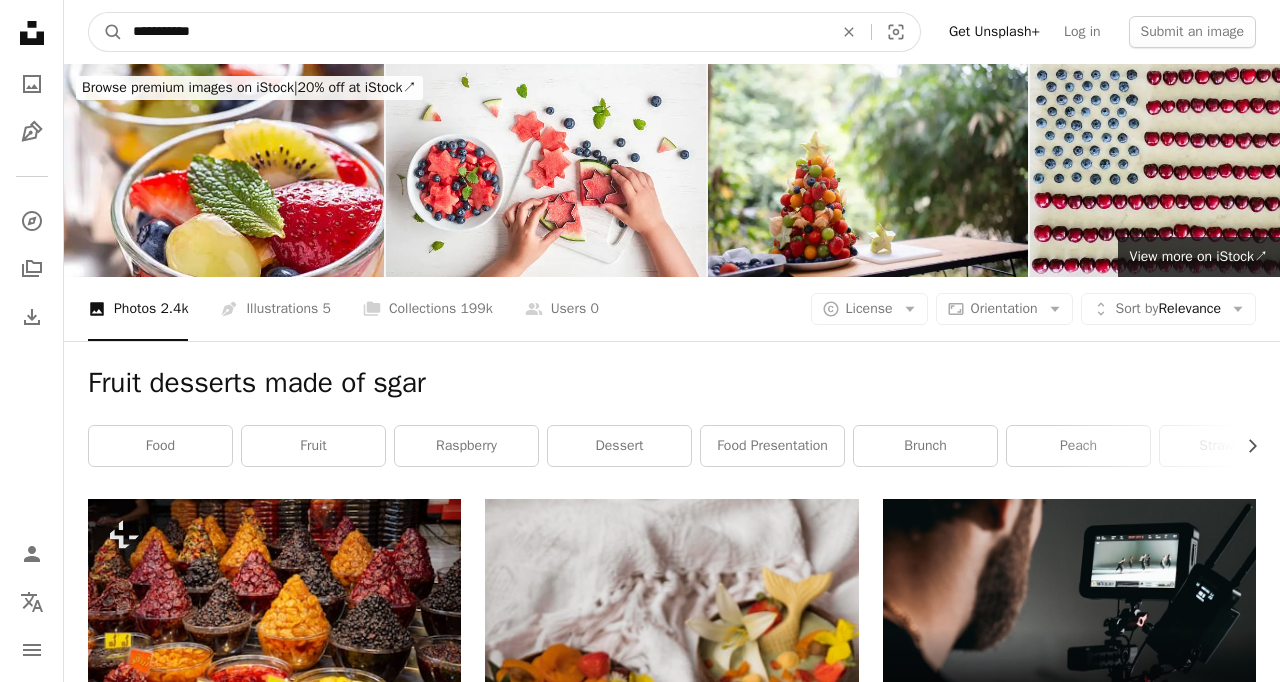 click on "A magnifying glass" at bounding box center (106, 32) 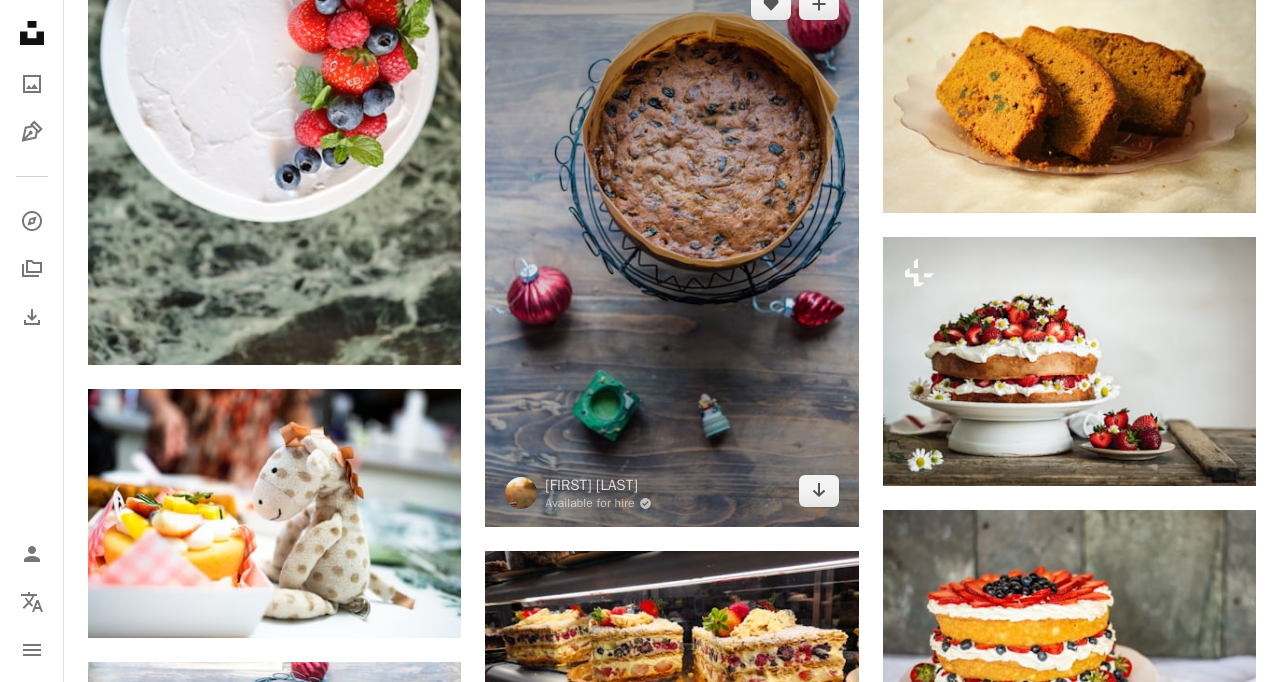 scroll, scrollTop: 1079, scrollLeft: 0, axis: vertical 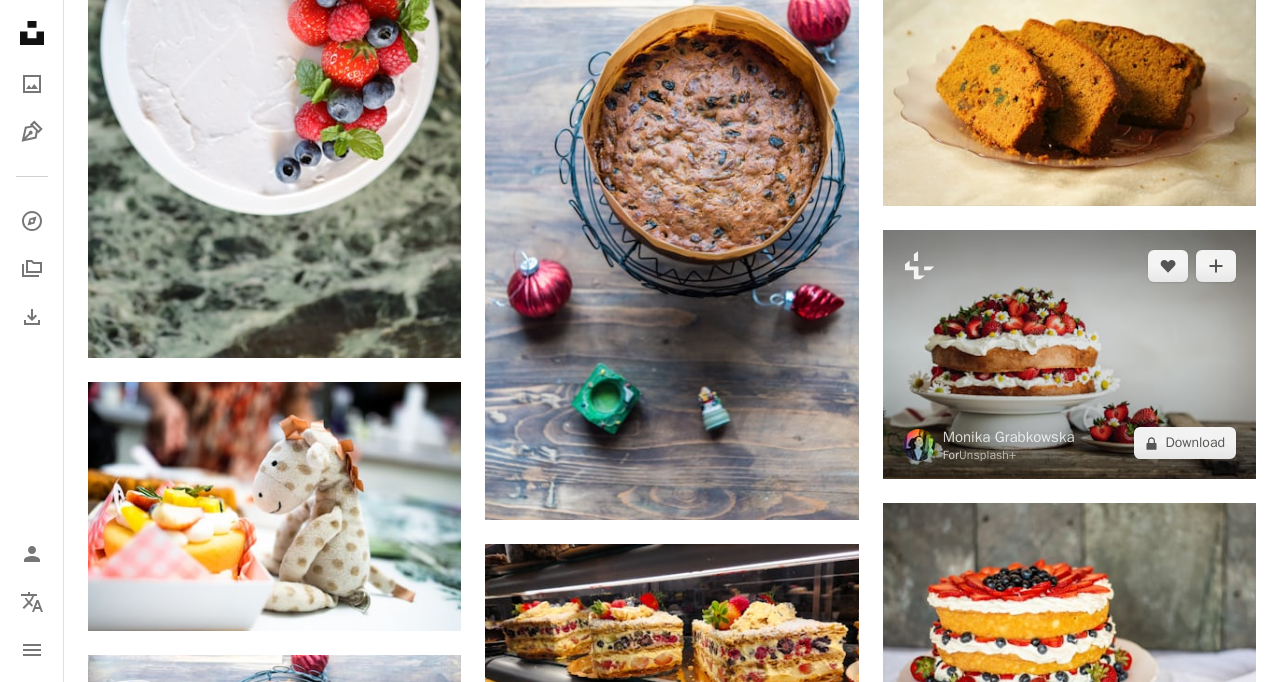 click at bounding box center [1069, 354] 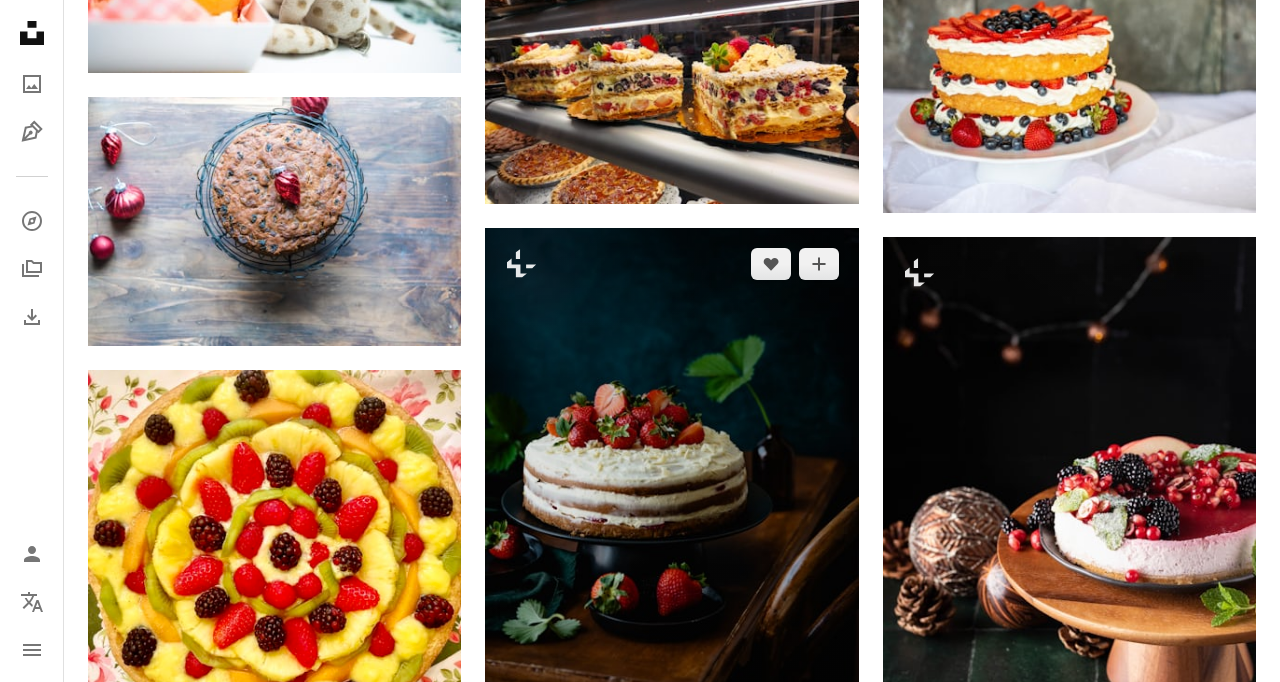scroll, scrollTop: 1579, scrollLeft: 0, axis: vertical 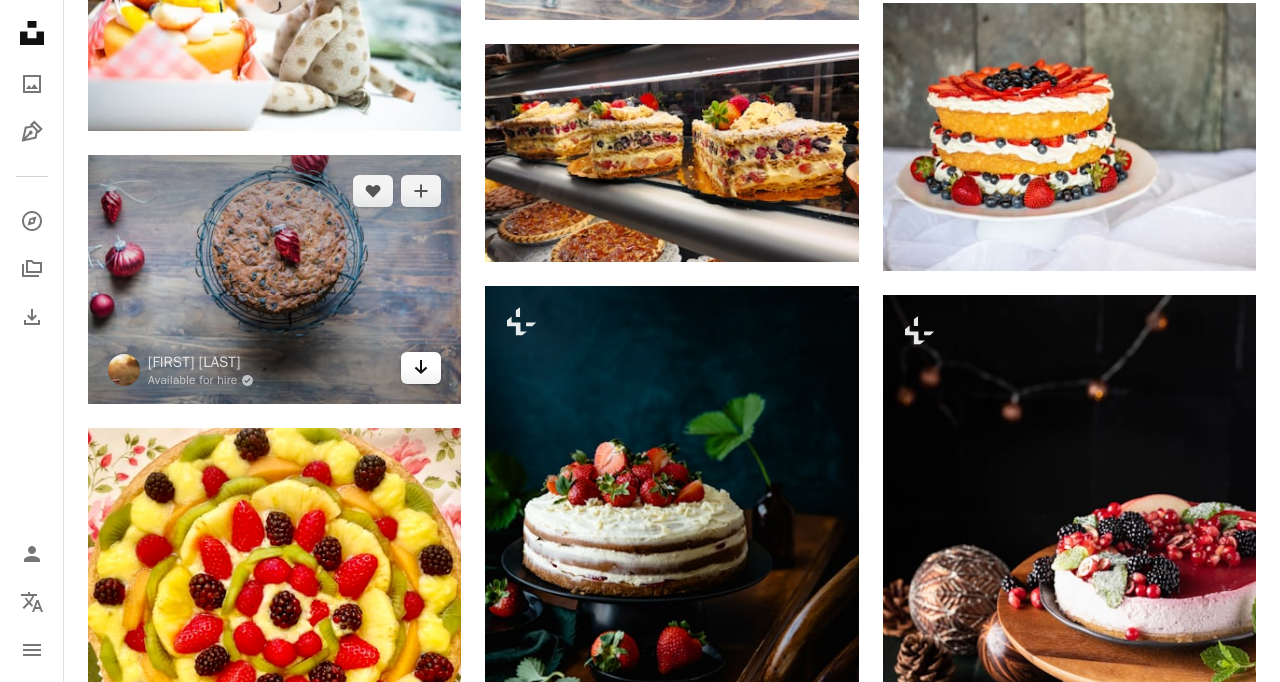 click on "Arrow pointing down" at bounding box center (421, 368) 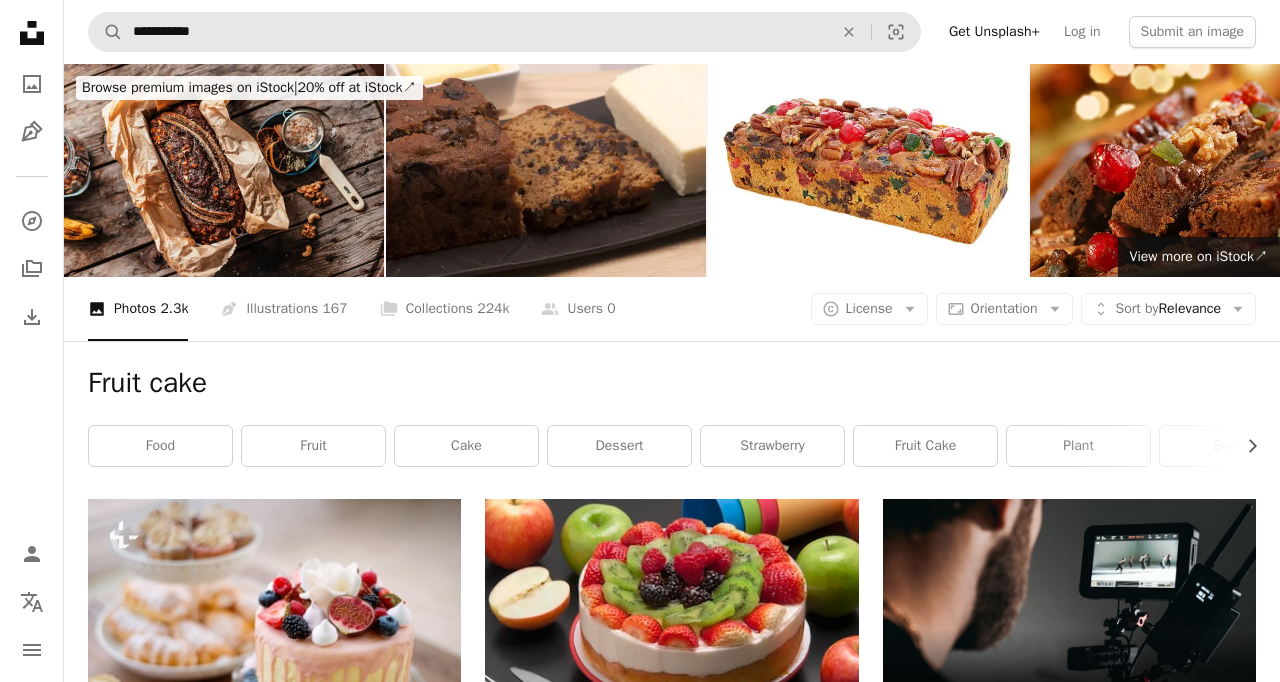 scroll, scrollTop: 0, scrollLeft: 0, axis: both 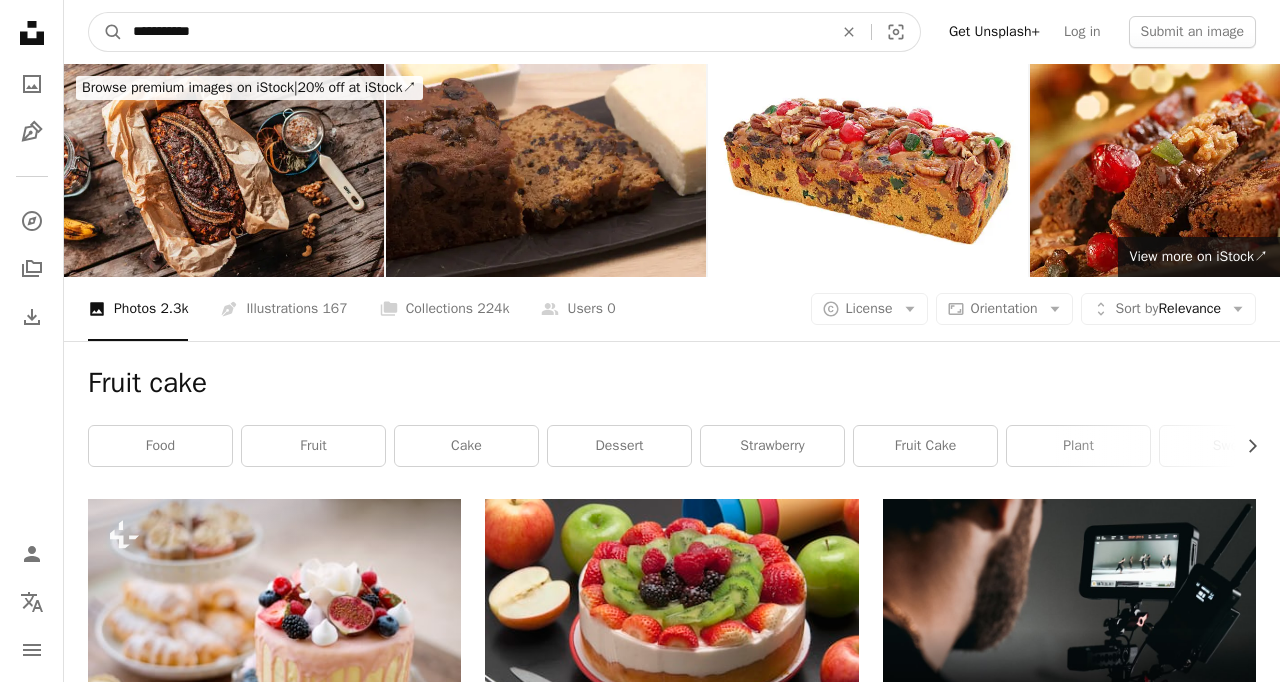 click on "**********" at bounding box center (475, 32) 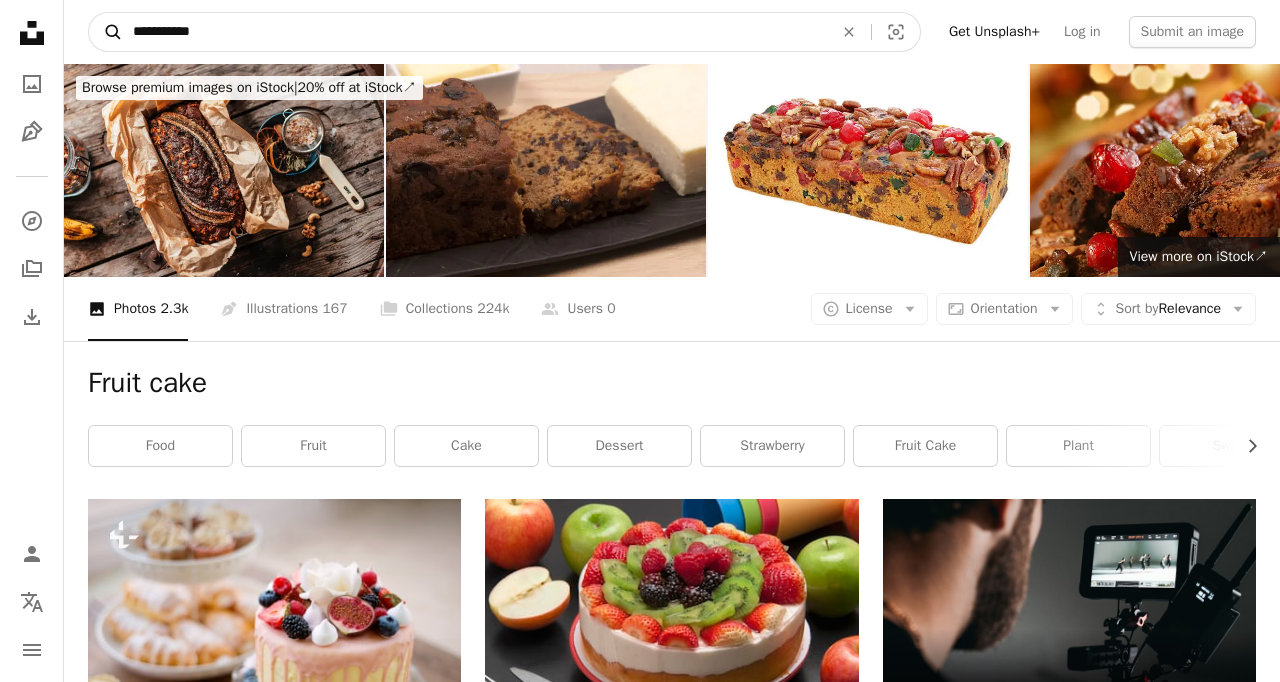 drag, startPoint x: 208, startPoint y: 39, endPoint x: 122, endPoint y: 25, distance: 87.13208 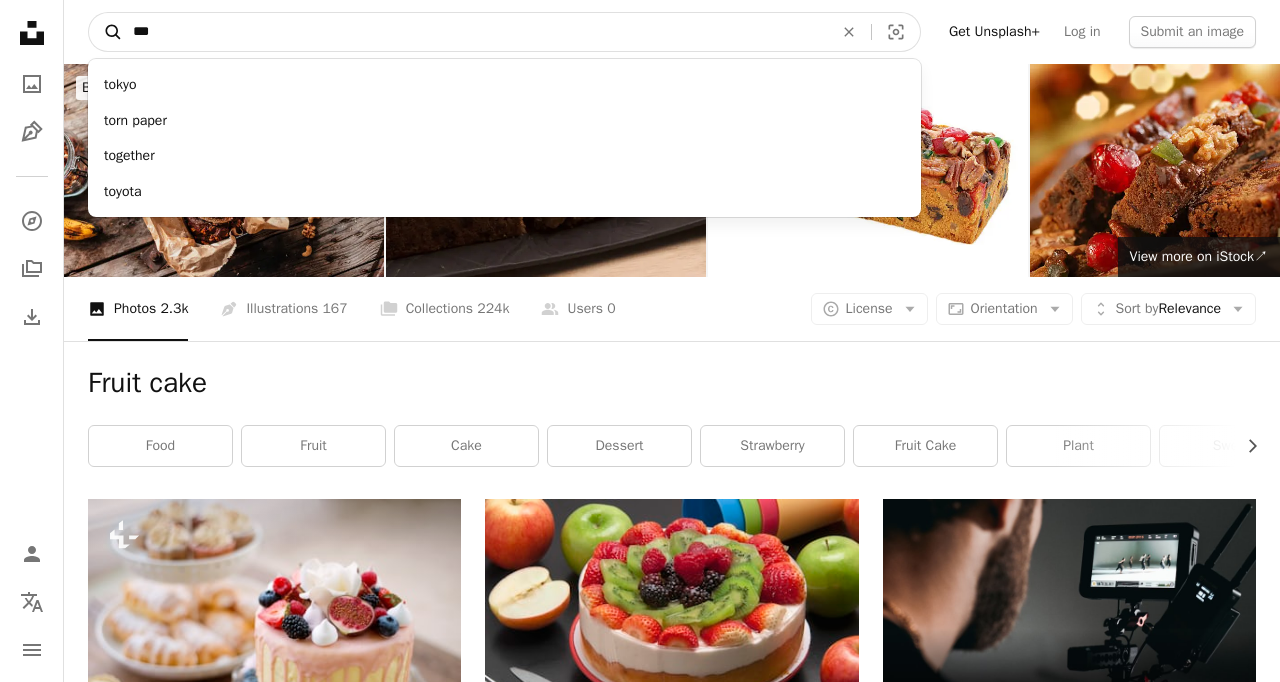 type on "****" 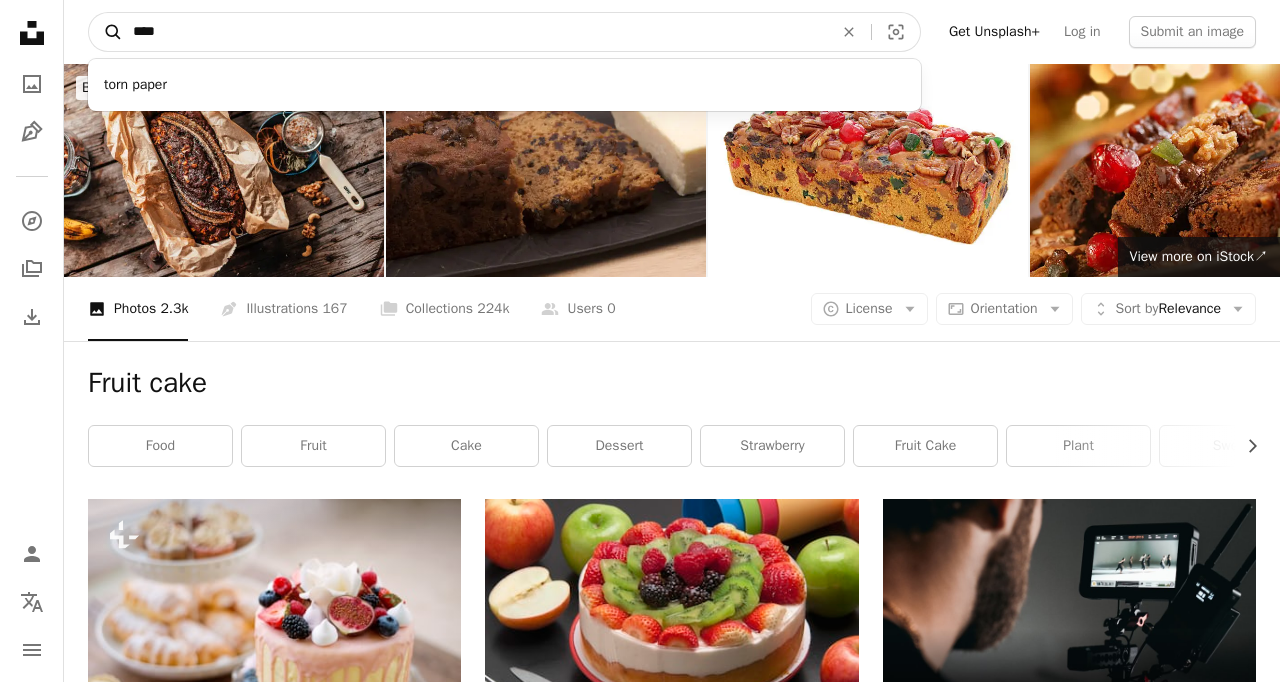 click on "A magnifying glass" at bounding box center [106, 32] 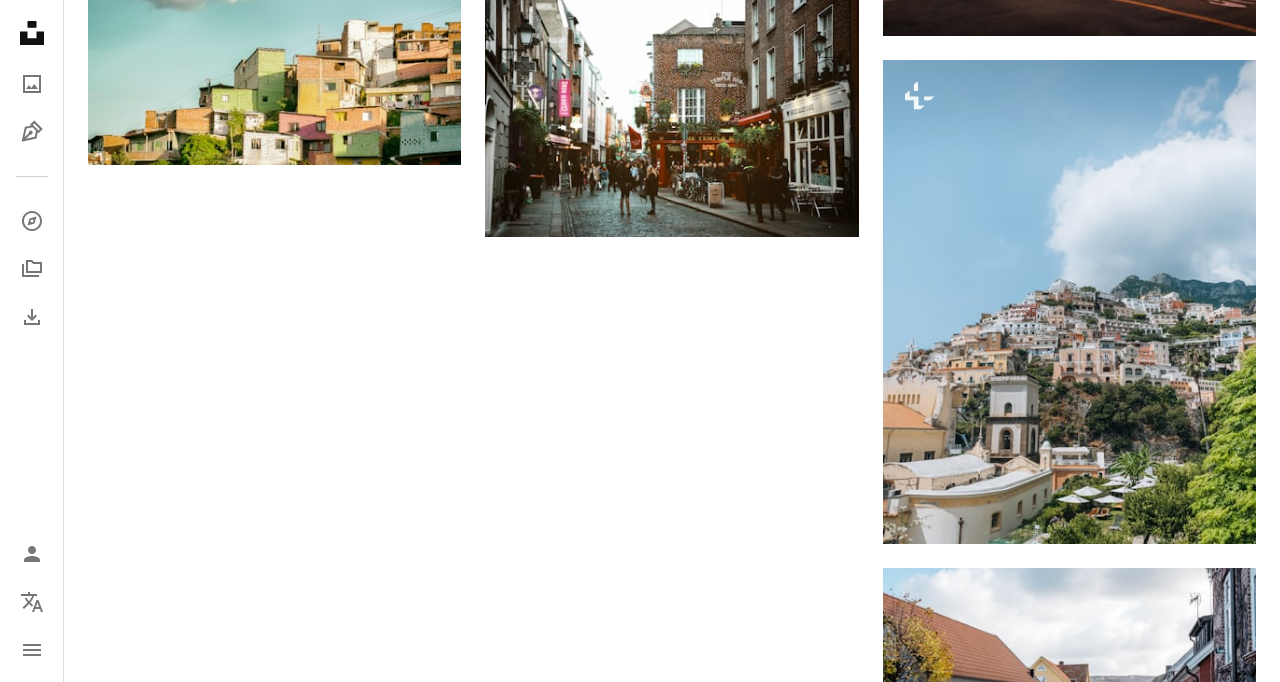 scroll, scrollTop: 2709, scrollLeft: 0, axis: vertical 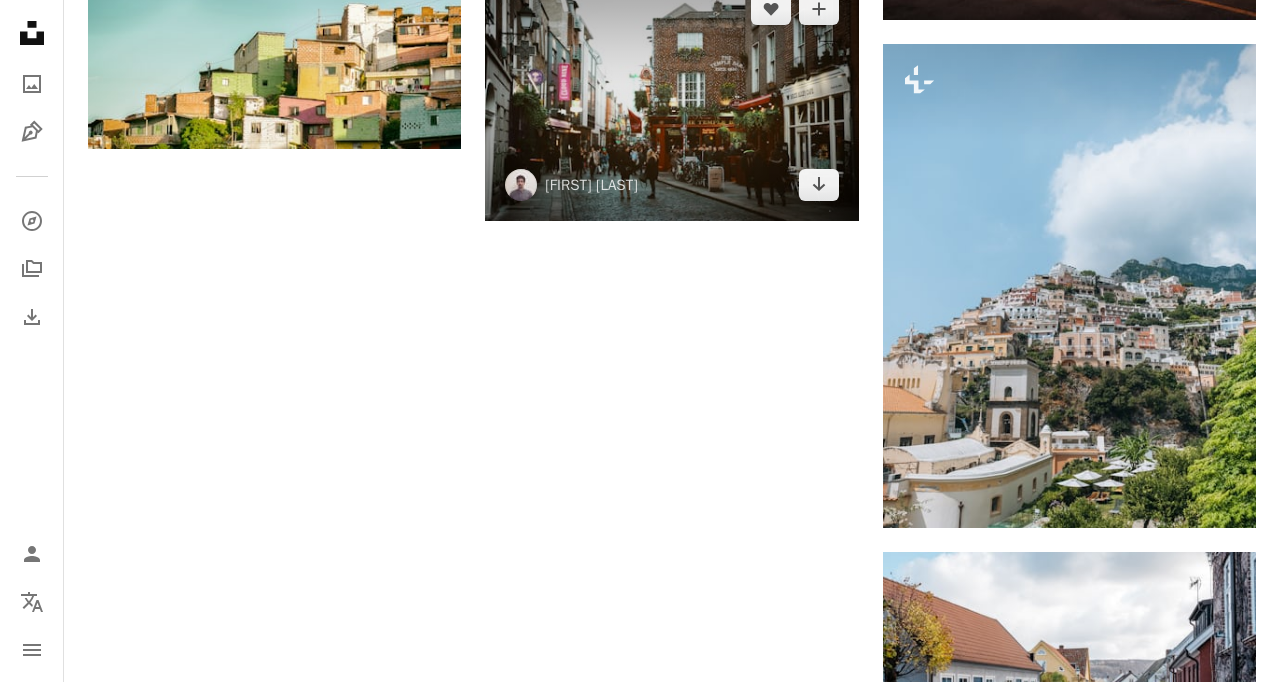 click at bounding box center (671, 97) 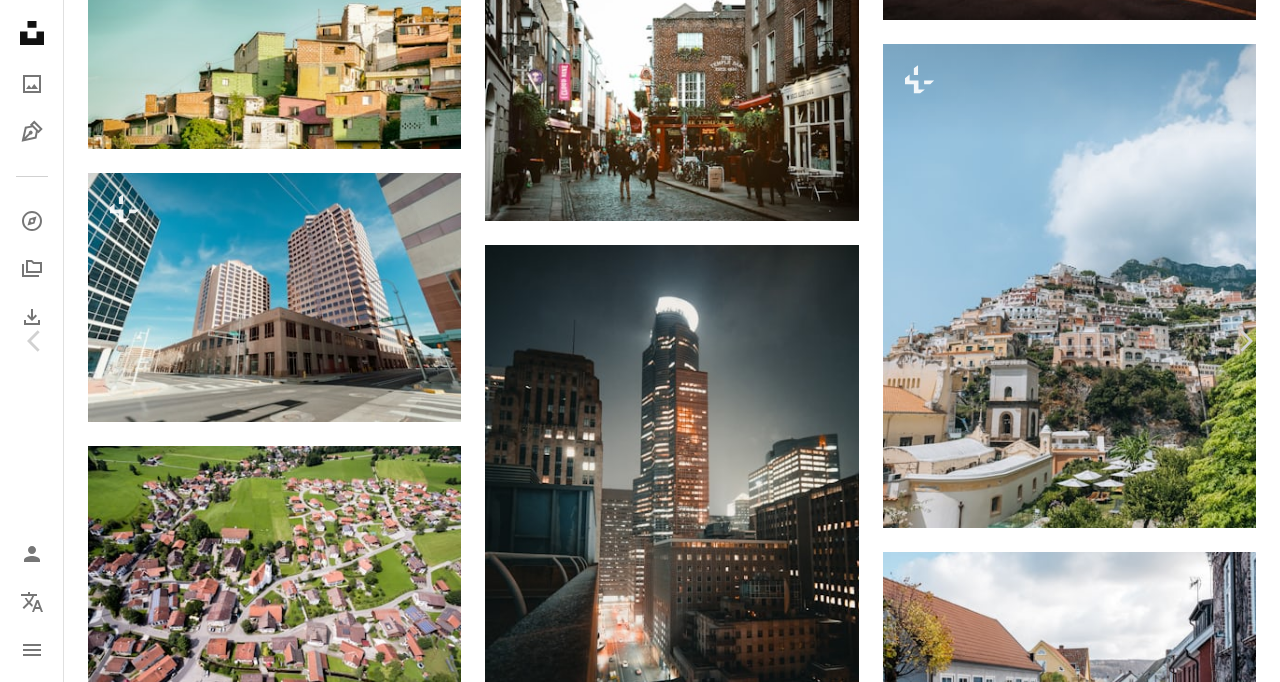 scroll, scrollTop: 219, scrollLeft: 0, axis: vertical 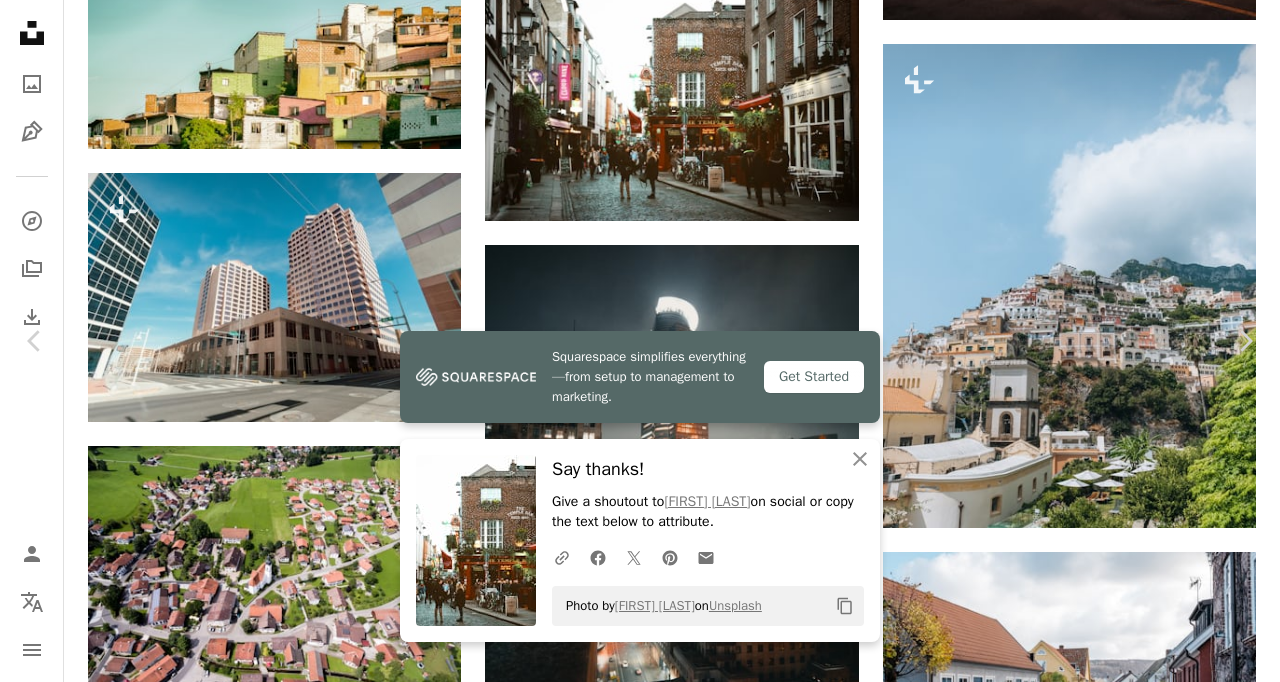 click on "An X shape" at bounding box center [20, 20] 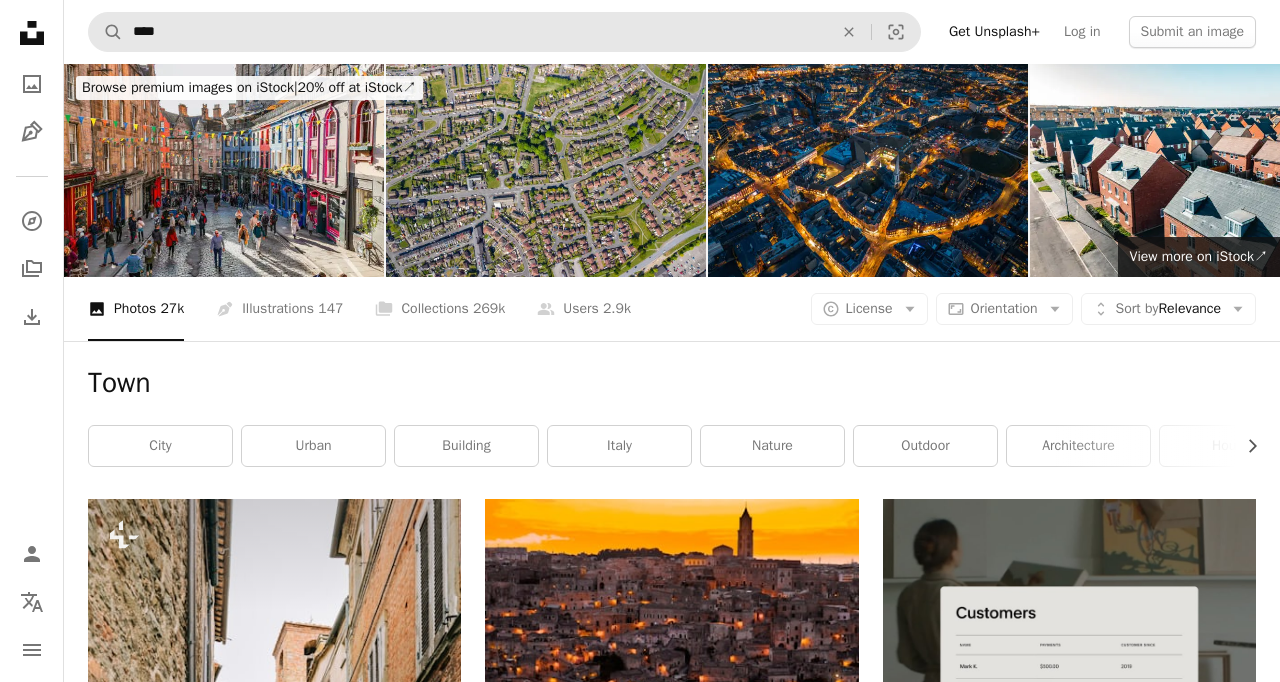 scroll, scrollTop: 0, scrollLeft: 0, axis: both 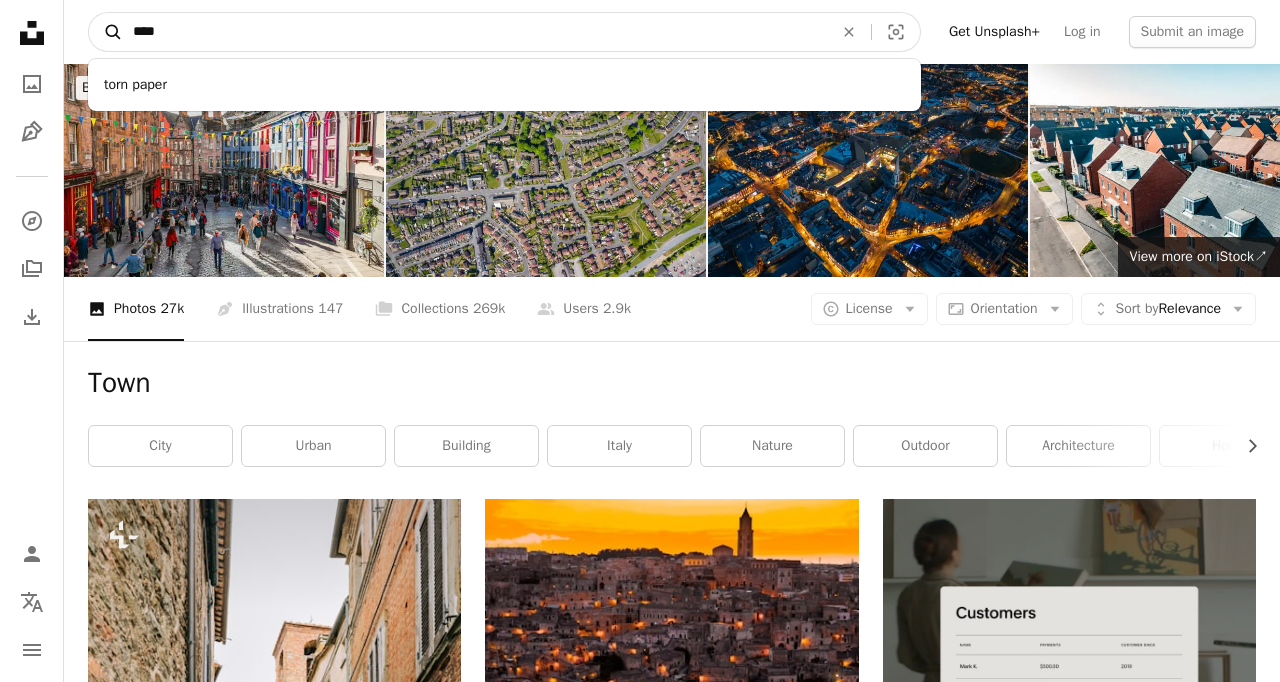 drag, startPoint x: 182, startPoint y: 31, endPoint x: 105, endPoint y: 20, distance: 77.781746 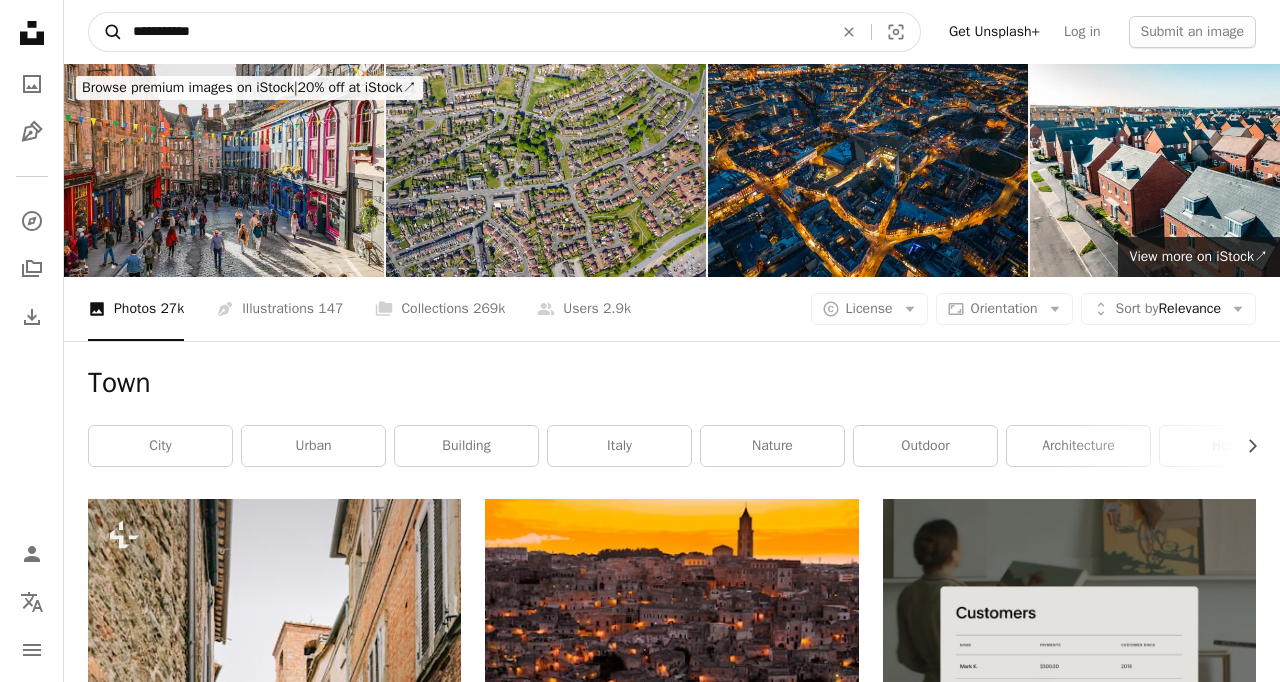 type on "**********" 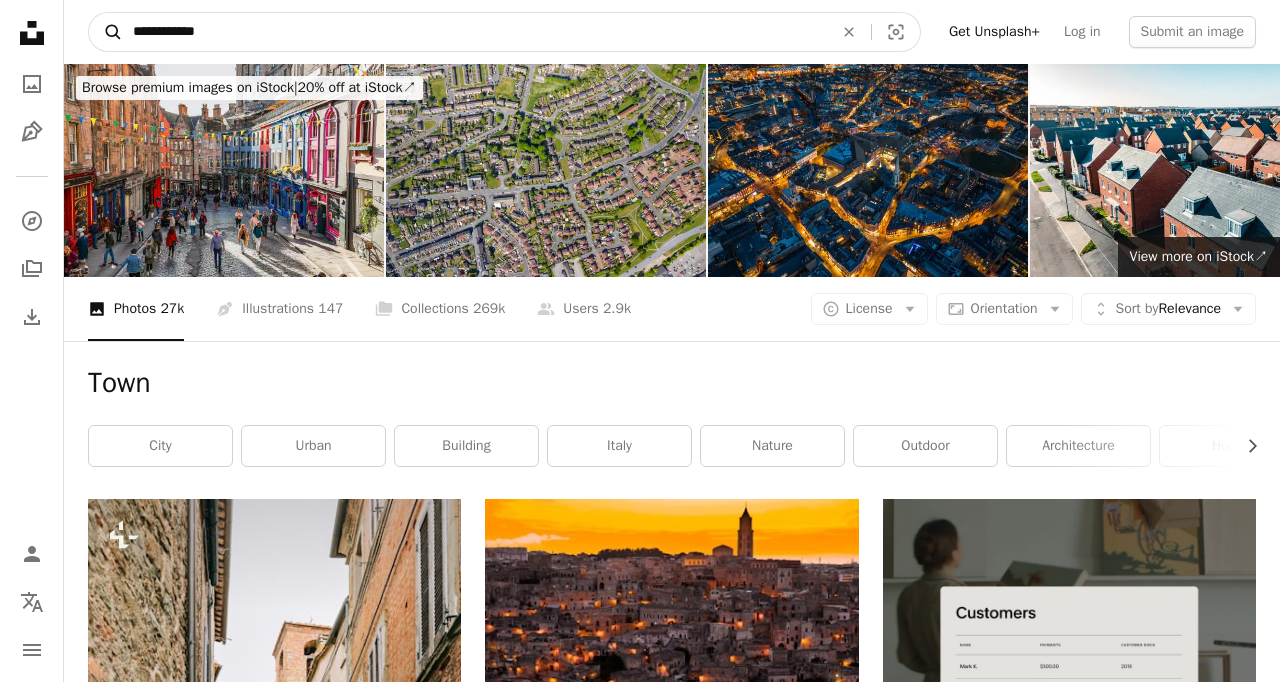 click on "A magnifying glass" at bounding box center [106, 32] 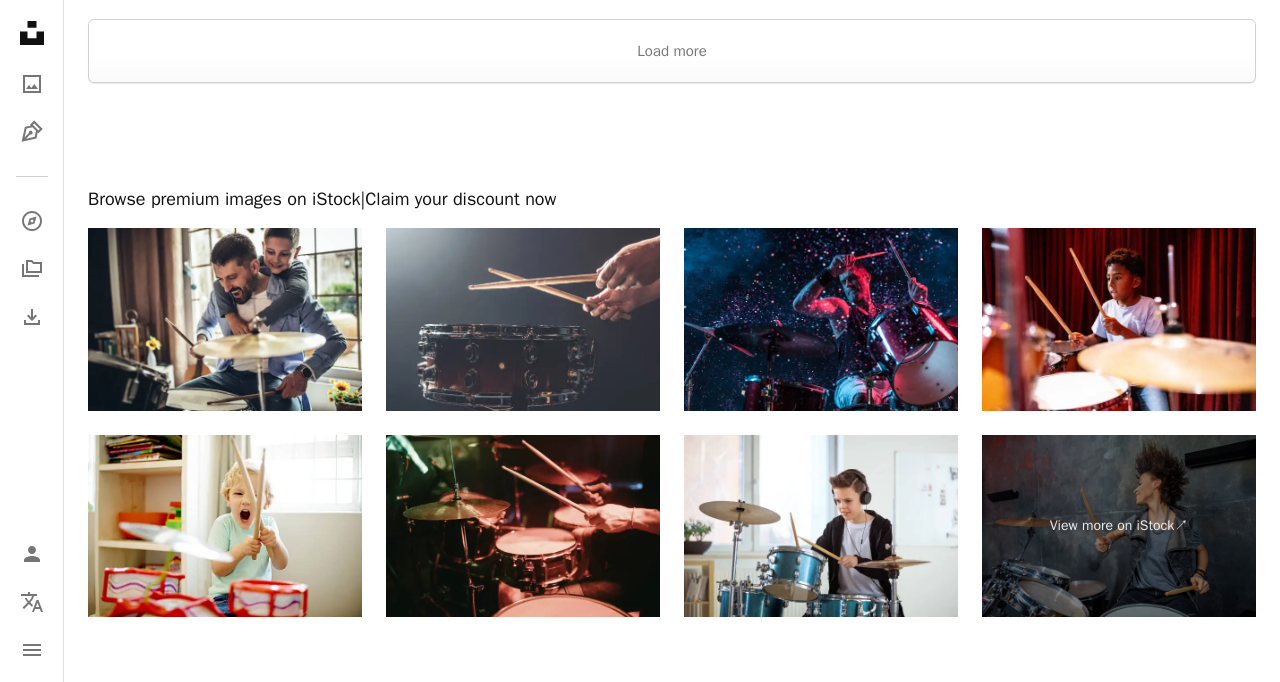 scroll, scrollTop: 3537, scrollLeft: 0, axis: vertical 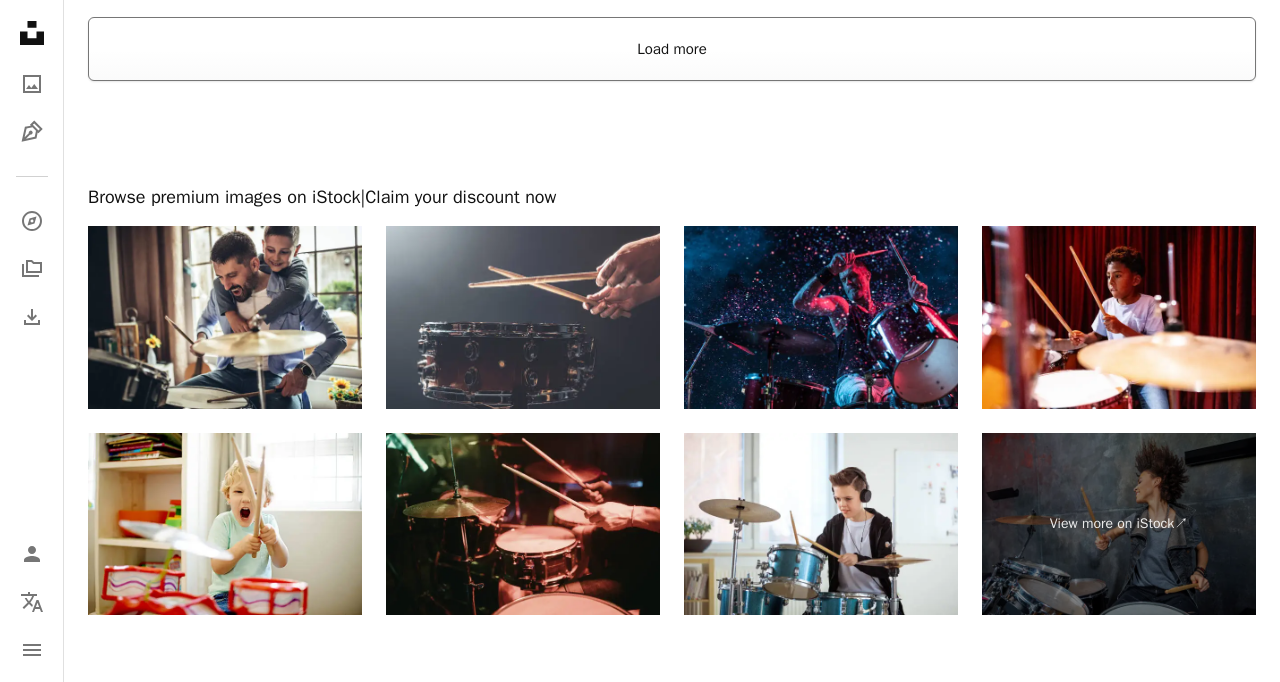 click on "Load more" at bounding box center [672, 49] 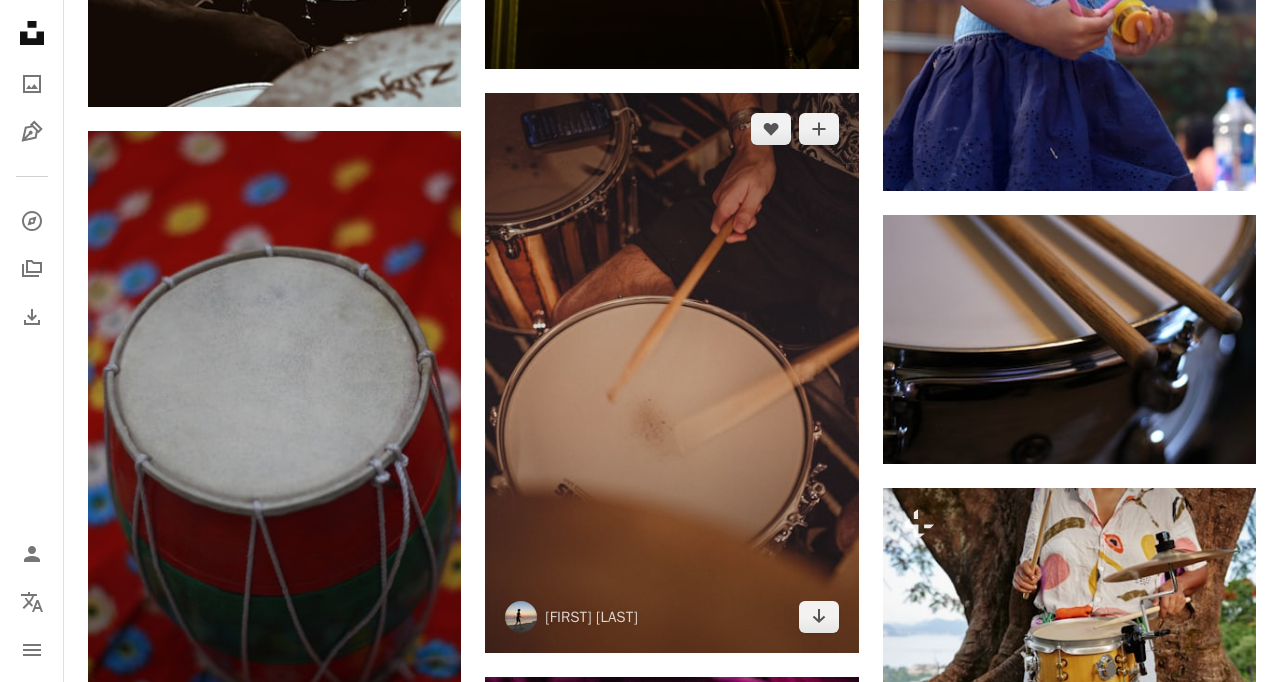 scroll, scrollTop: 2534, scrollLeft: 0, axis: vertical 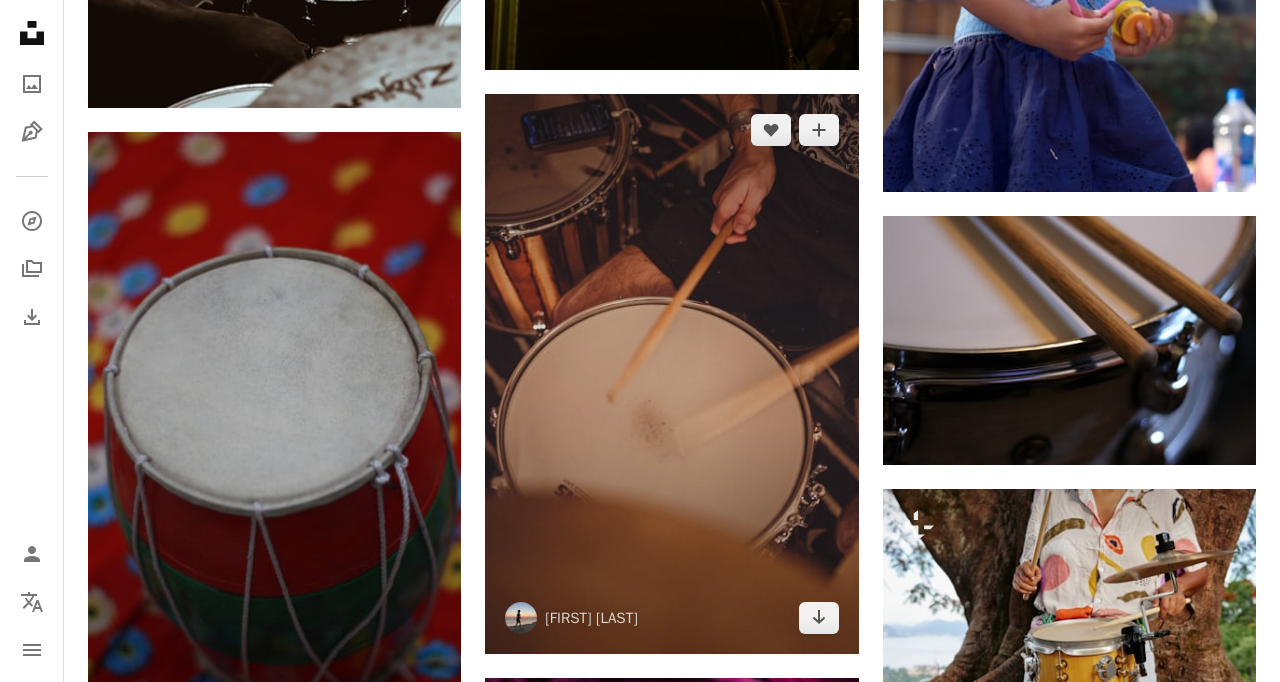 click at bounding box center (671, 374) 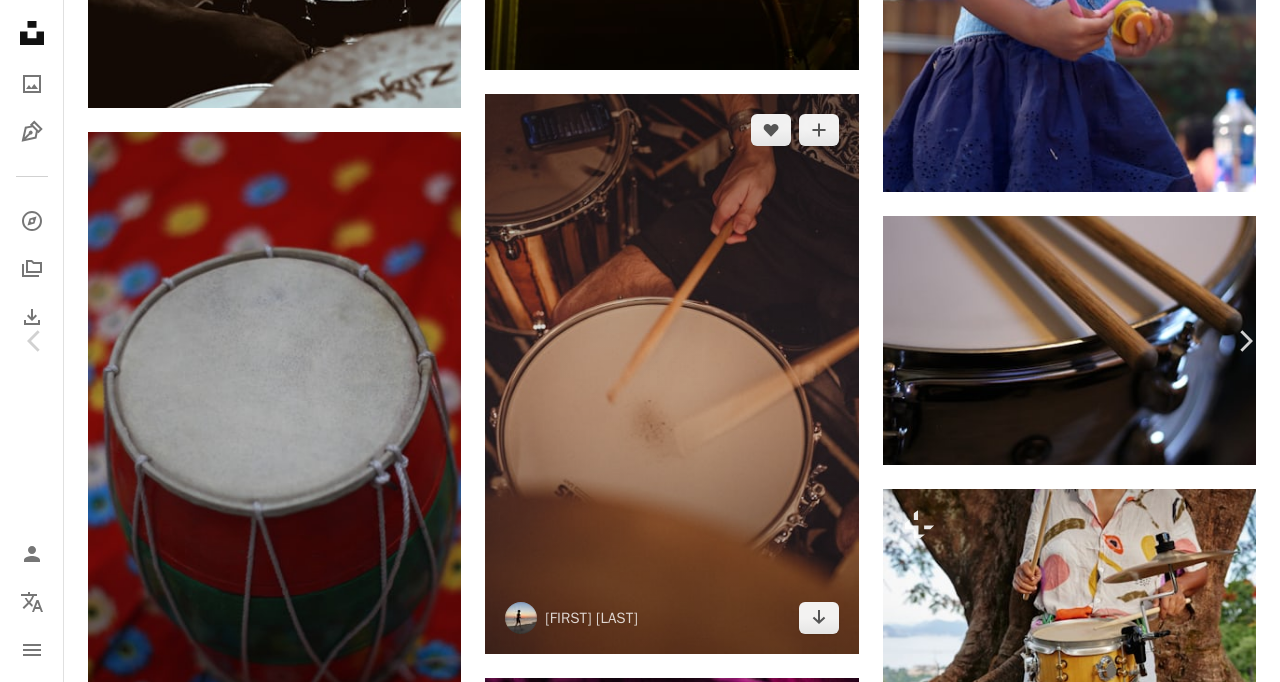 scroll, scrollTop: 1, scrollLeft: 0, axis: vertical 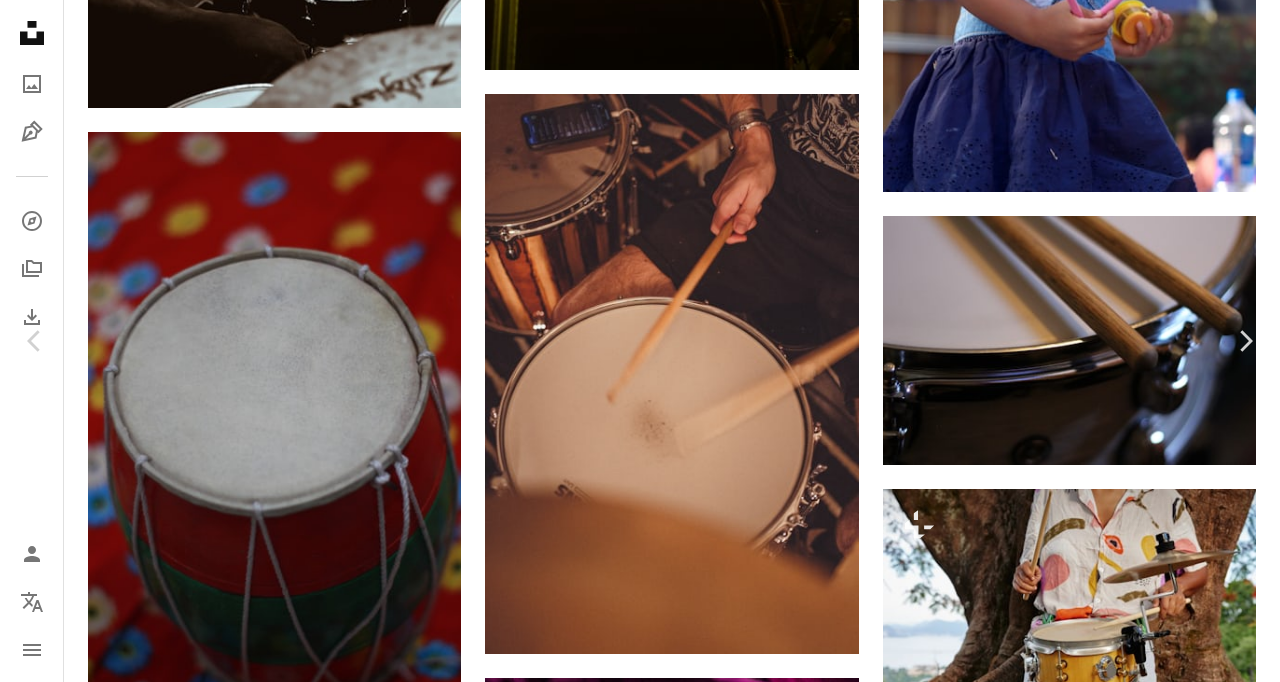 click on "An X shape" at bounding box center [20, 20] 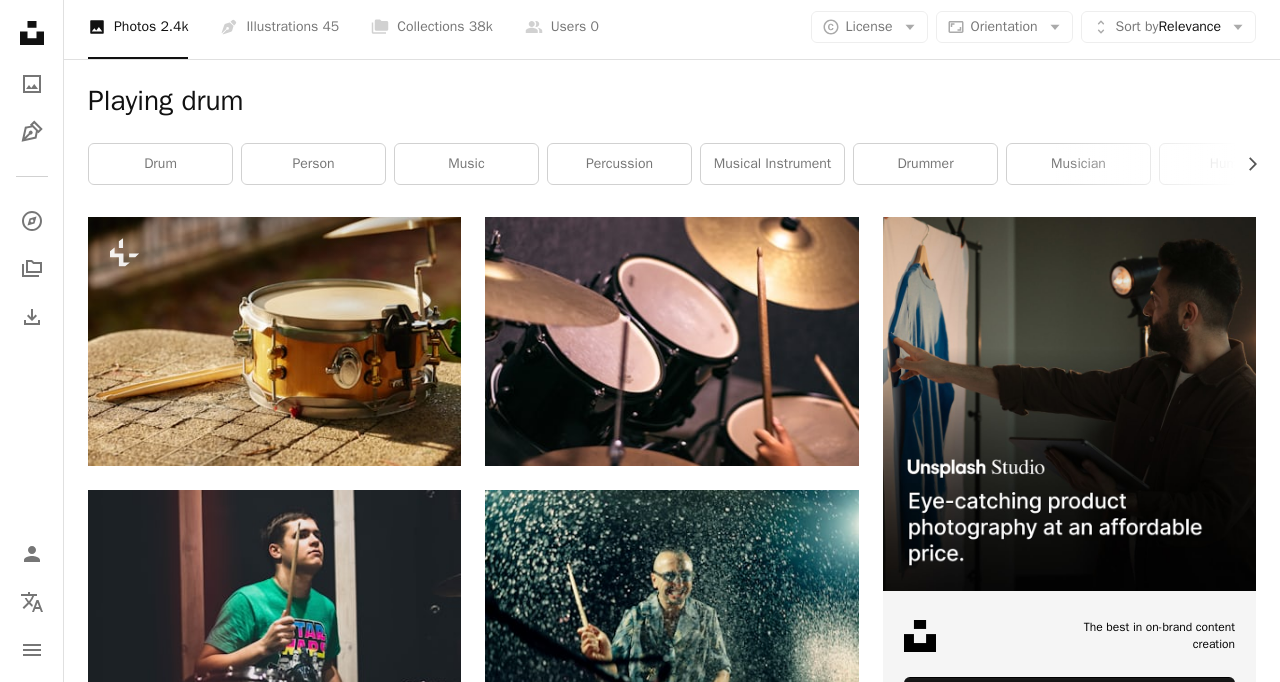 scroll, scrollTop: 284, scrollLeft: 0, axis: vertical 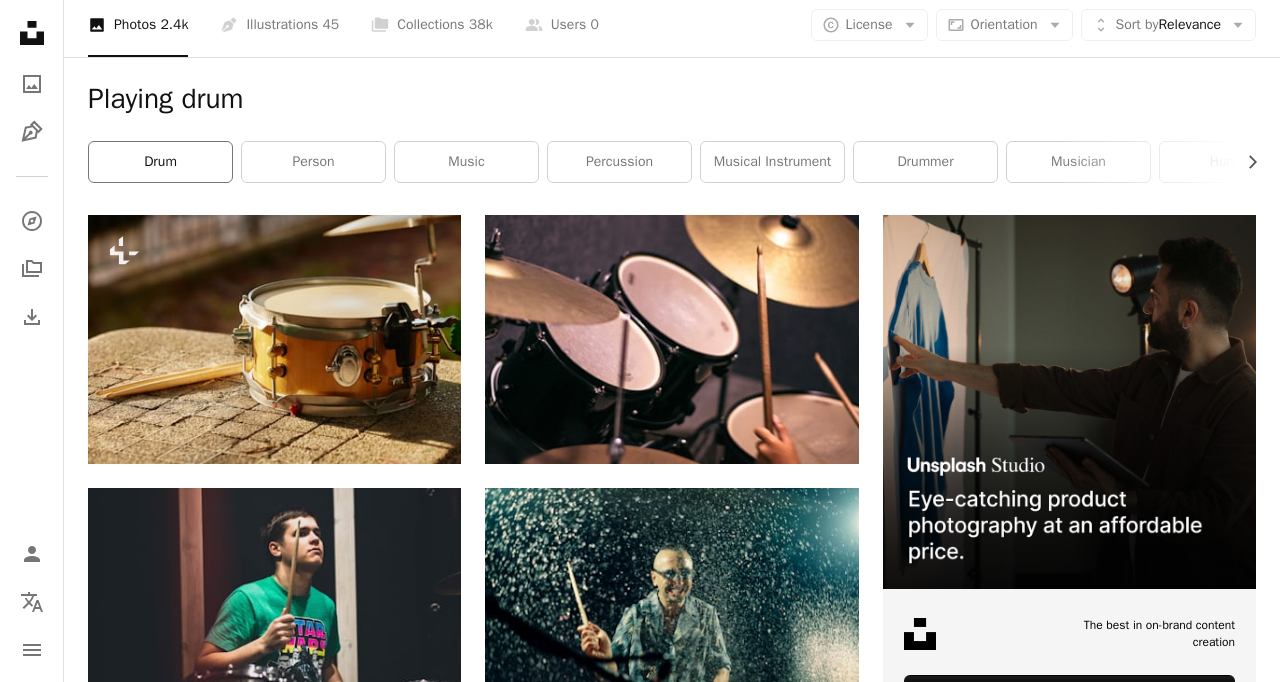 click on "drum" at bounding box center [160, 162] 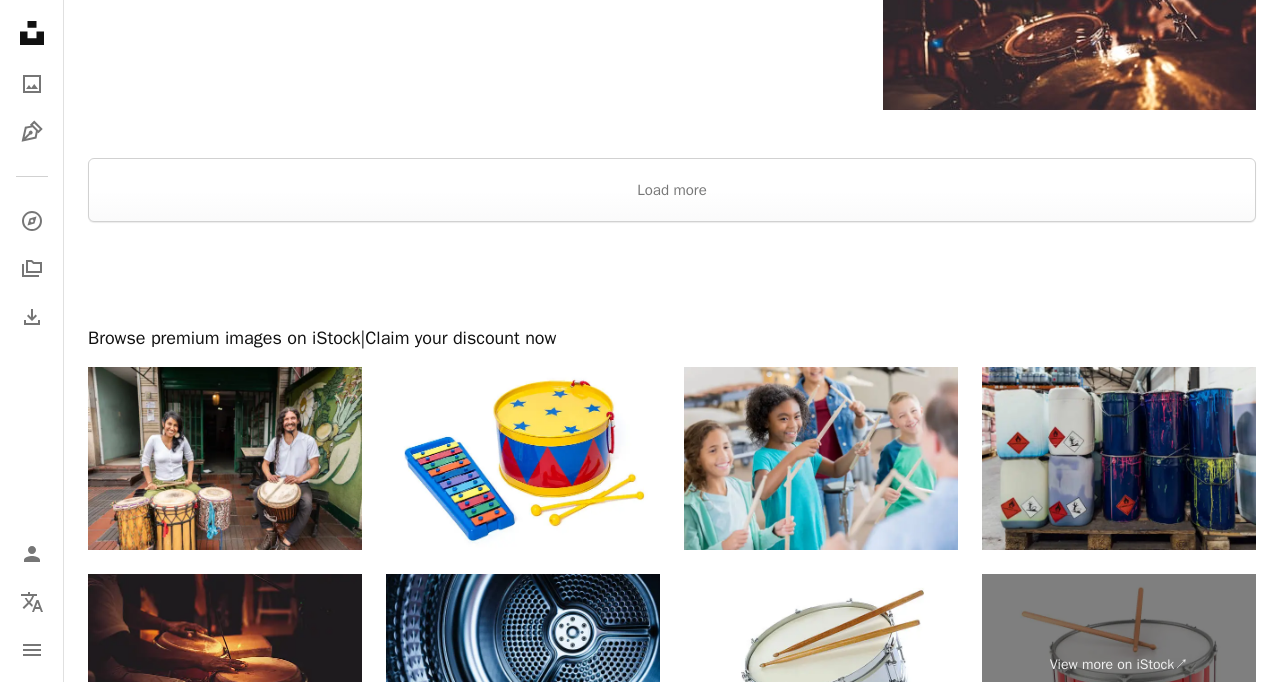 scroll, scrollTop: 3112, scrollLeft: 0, axis: vertical 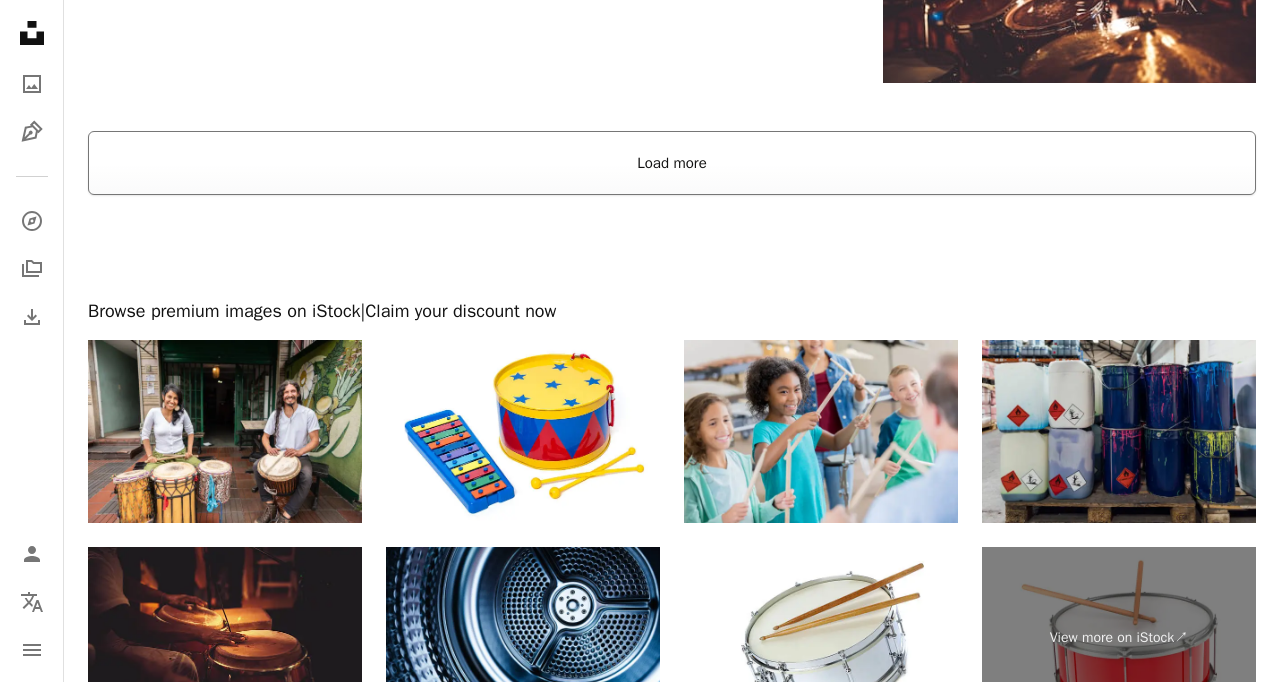 click on "Load more" at bounding box center [672, 163] 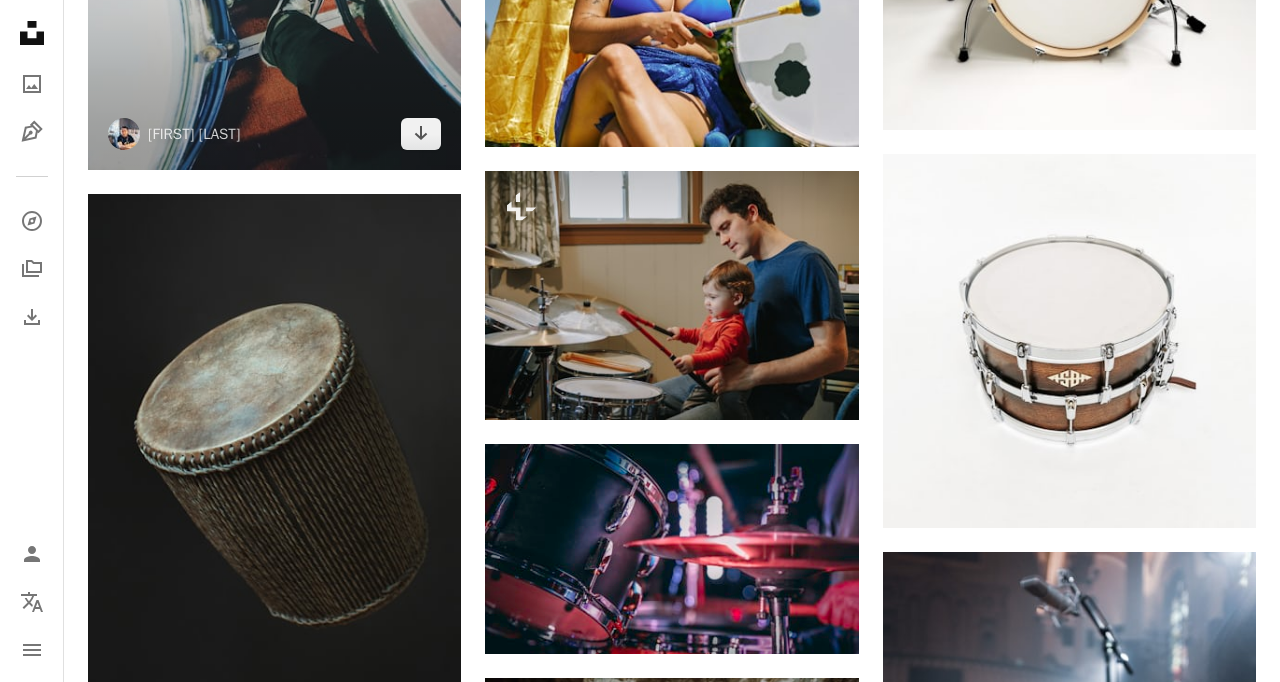 scroll, scrollTop: 3734, scrollLeft: 0, axis: vertical 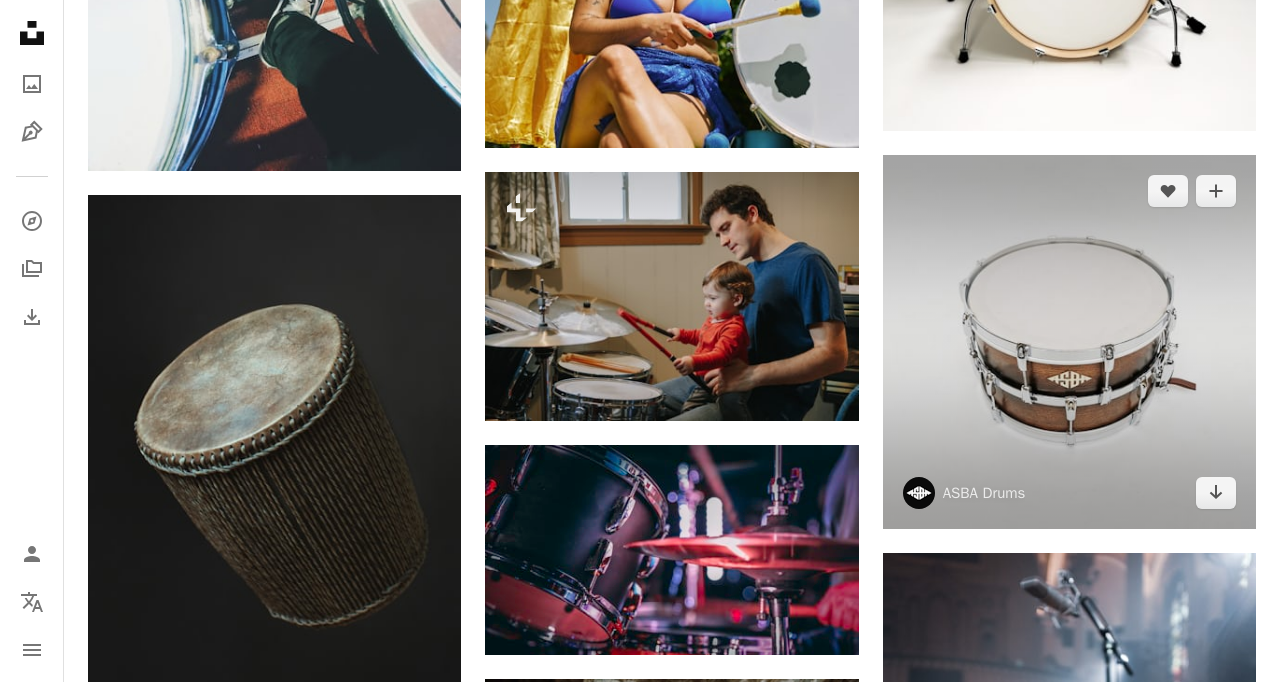click at bounding box center [1069, 341] 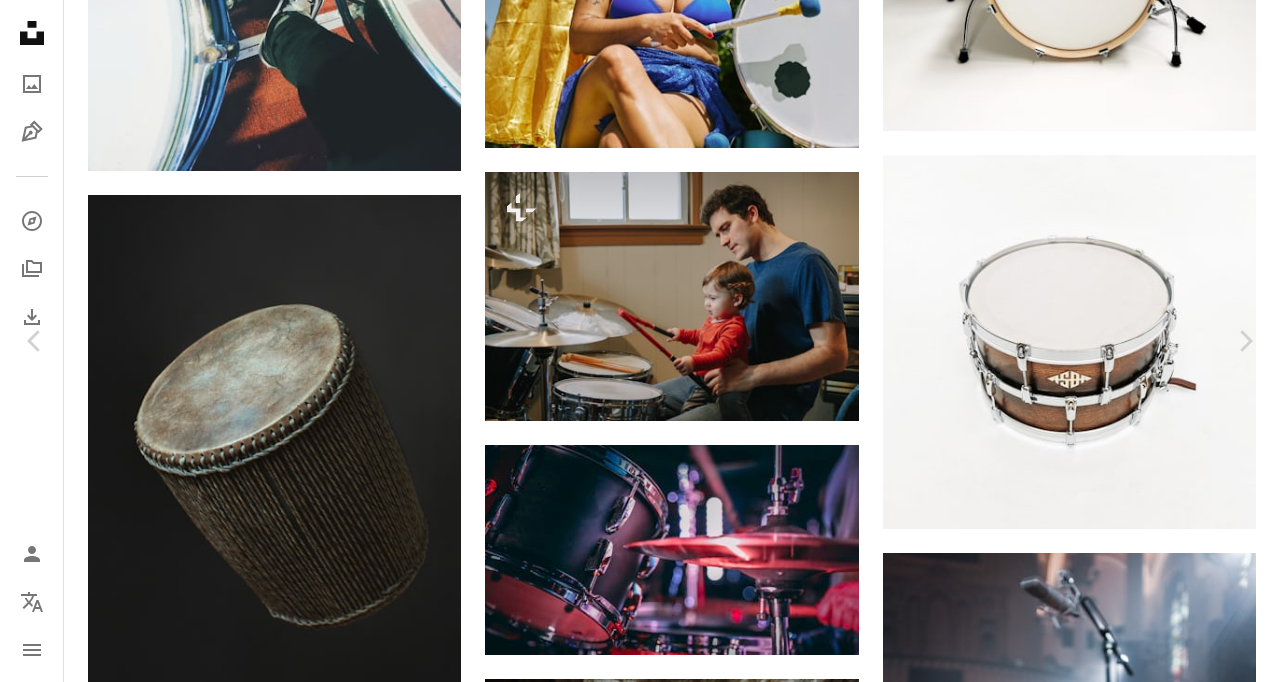 click on "Download free" at bounding box center [1081, 5600] 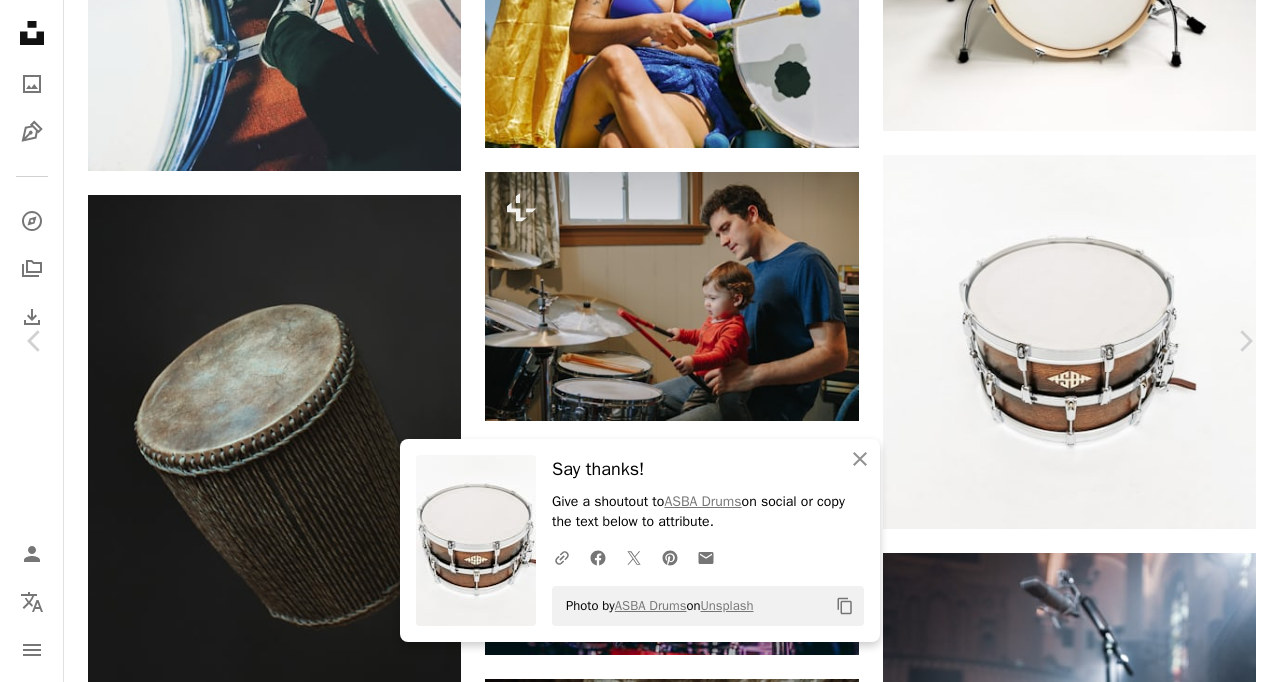 click on "An X shape" at bounding box center (20, 20) 